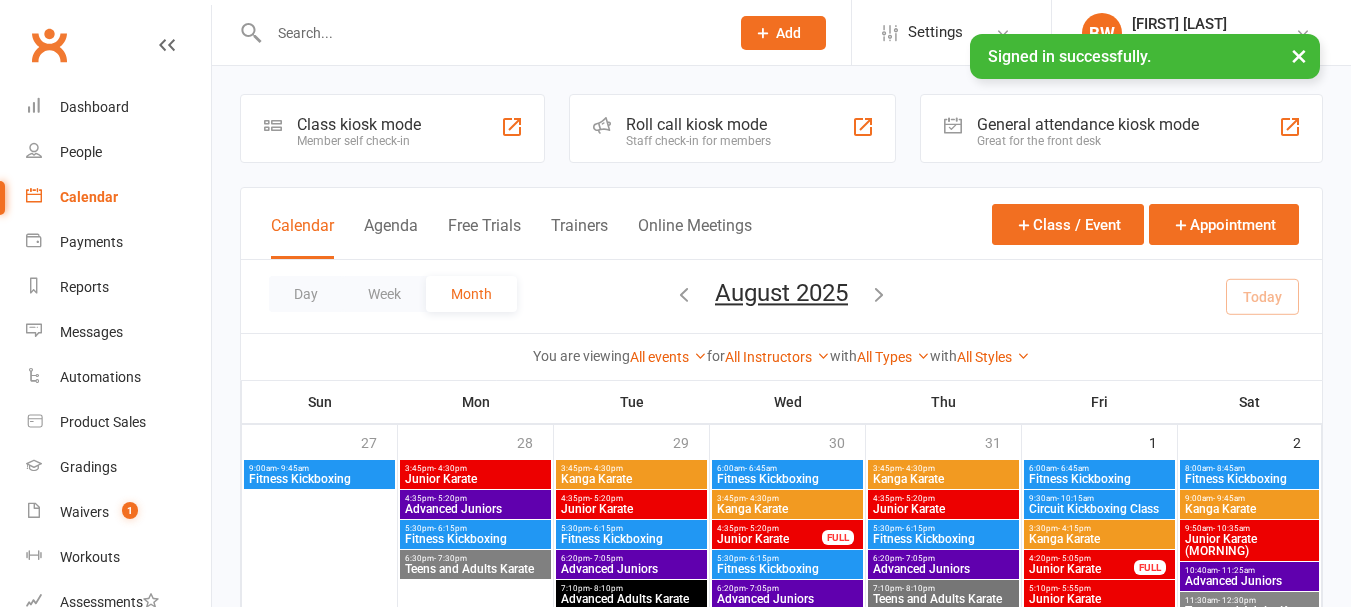 scroll, scrollTop: 0, scrollLeft: 0, axis: both 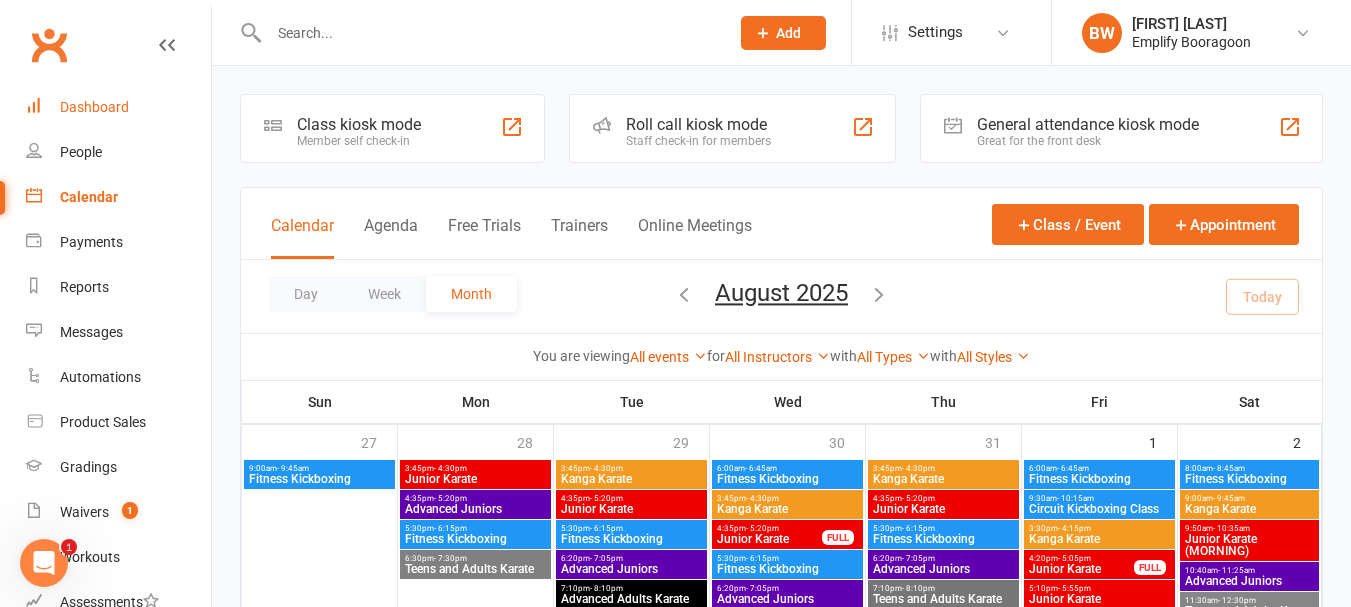 click on "Dashboard" at bounding box center (118, 107) 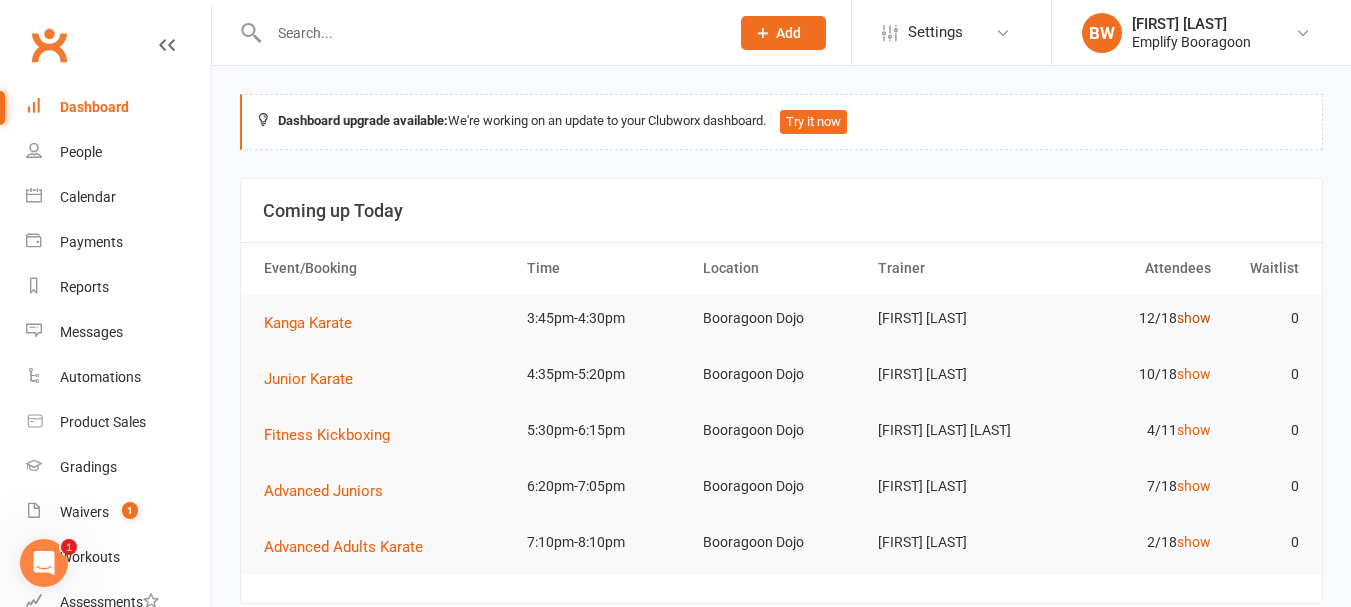 click on "show" at bounding box center [1194, 318] 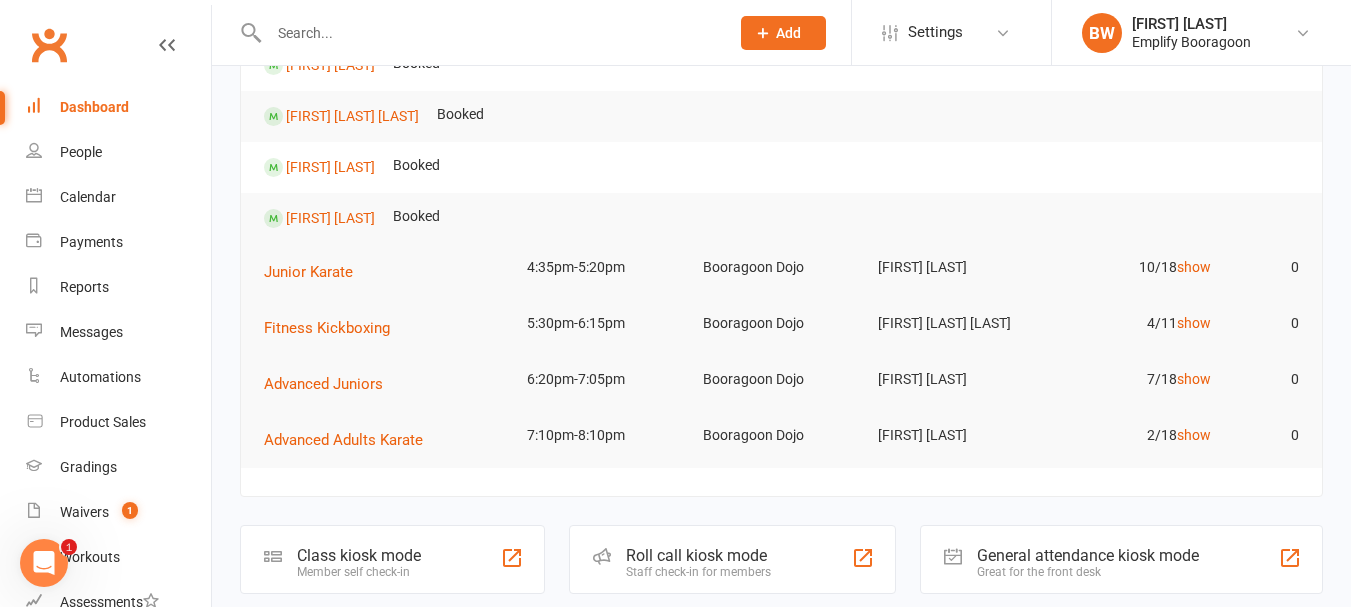 scroll, scrollTop: 700, scrollLeft: 0, axis: vertical 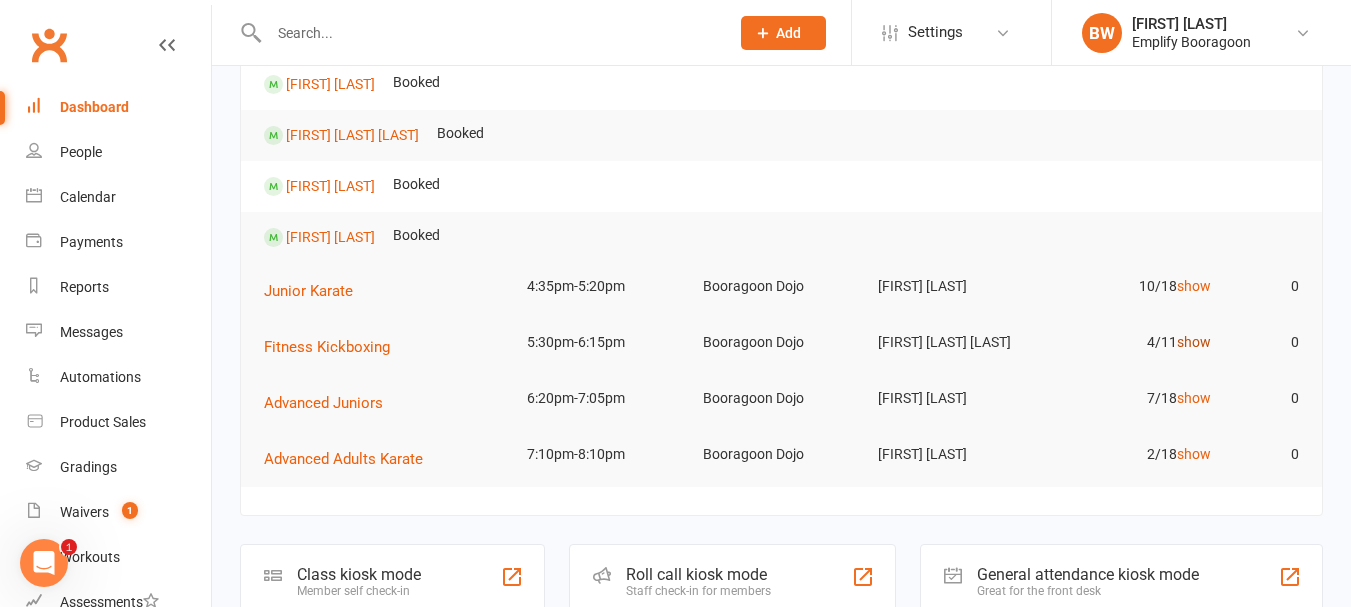 click on "show" at bounding box center (1194, 342) 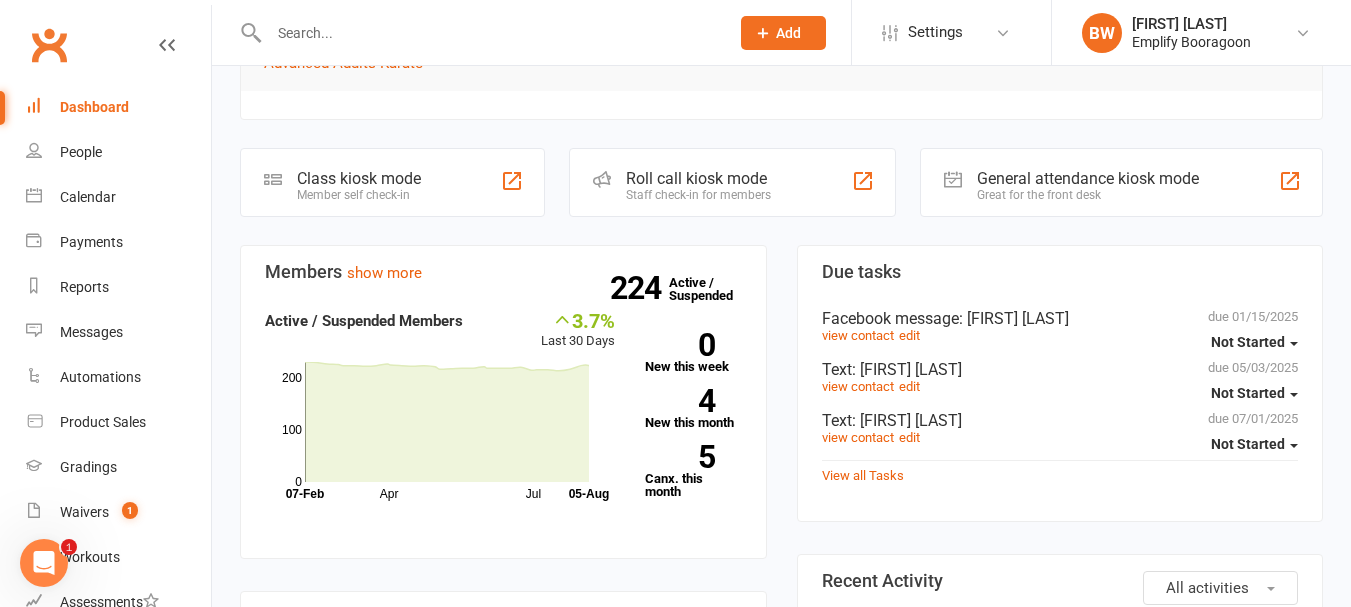 scroll, scrollTop: 700, scrollLeft: 0, axis: vertical 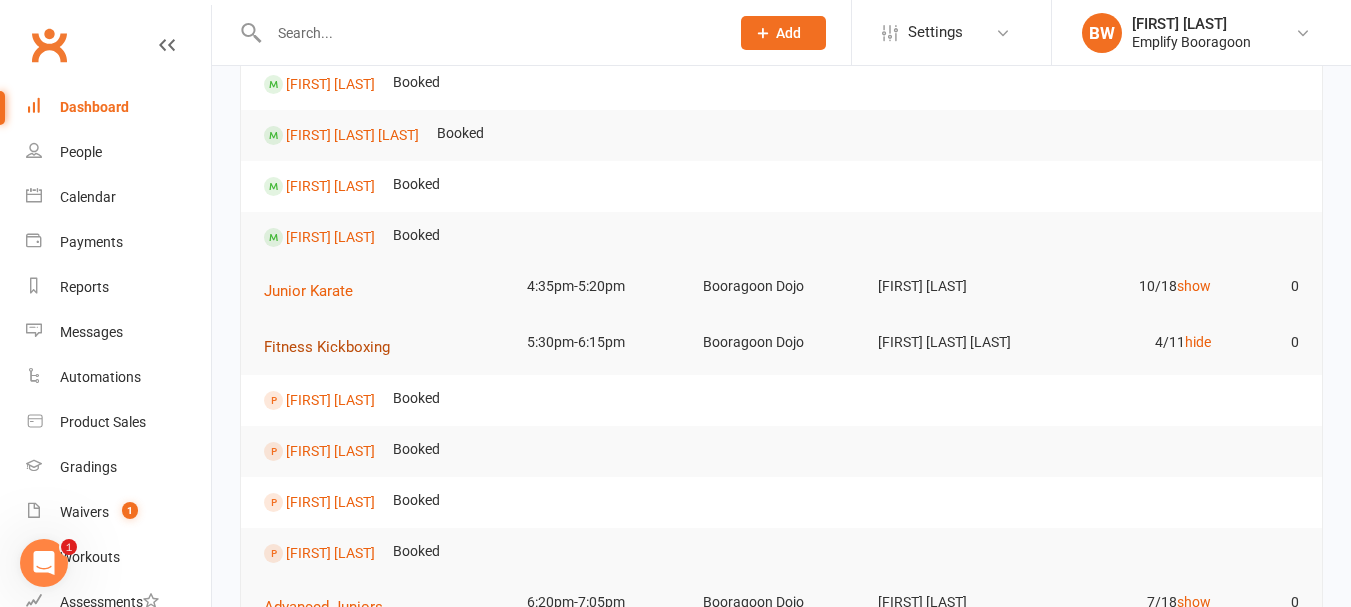 click on "Fitness Kickboxing" at bounding box center [327, 347] 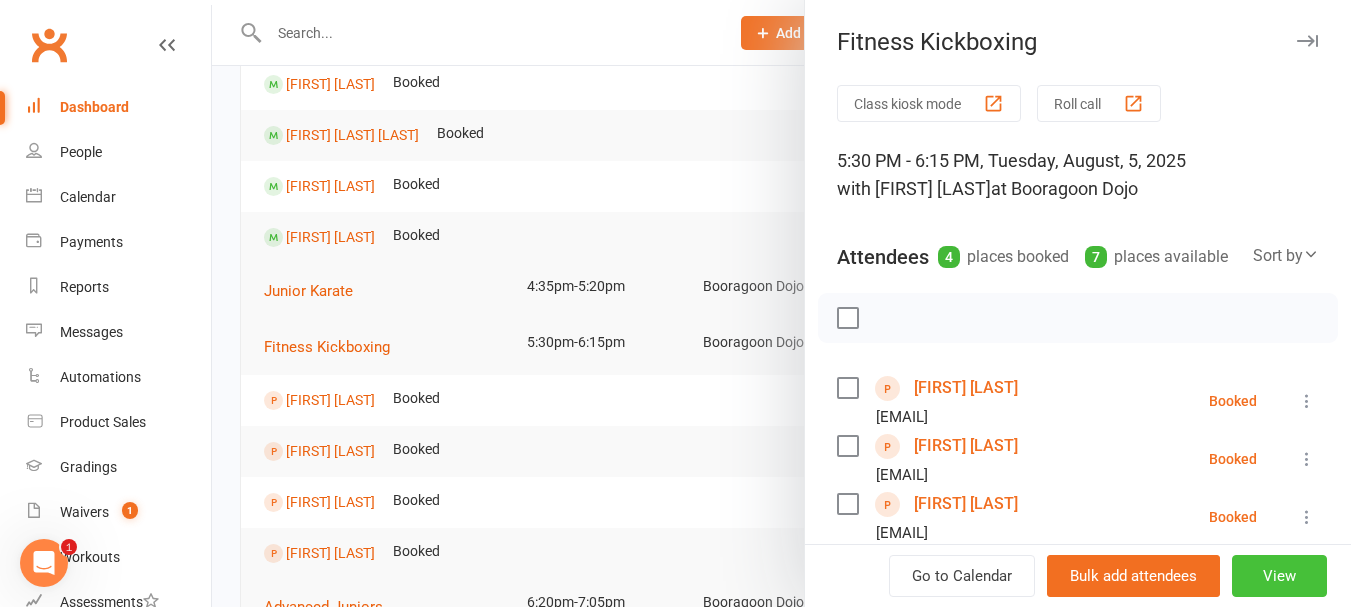 click on "View" at bounding box center [1279, 576] 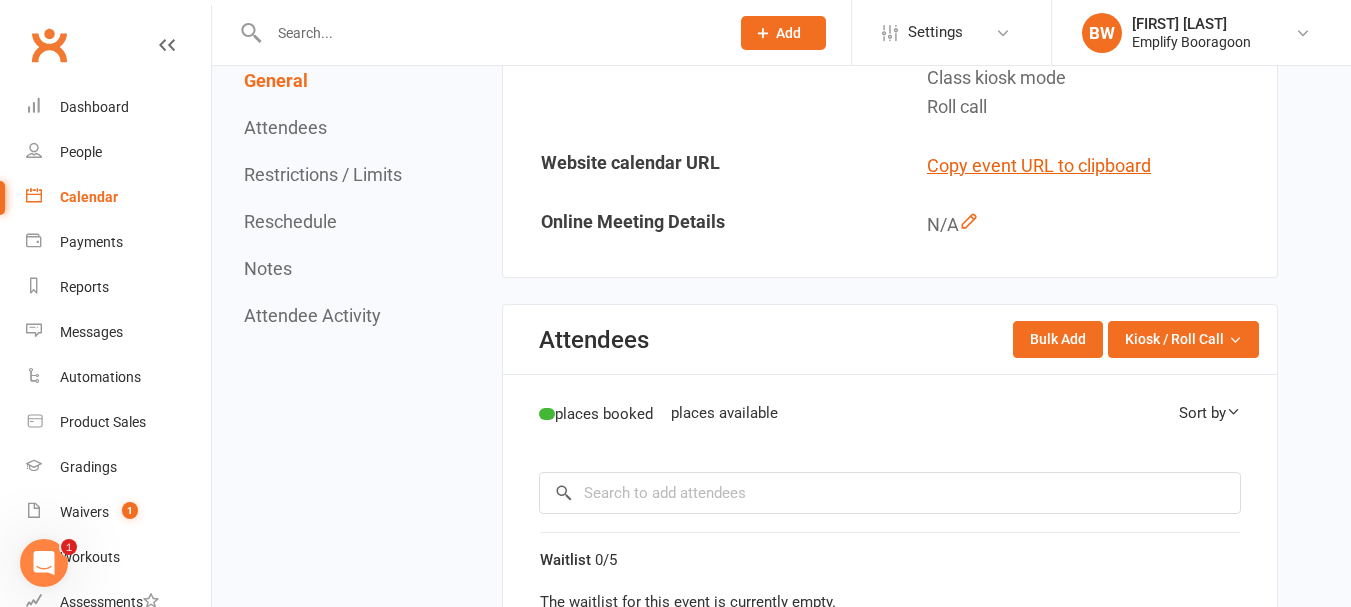 scroll, scrollTop: 0, scrollLeft: 0, axis: both 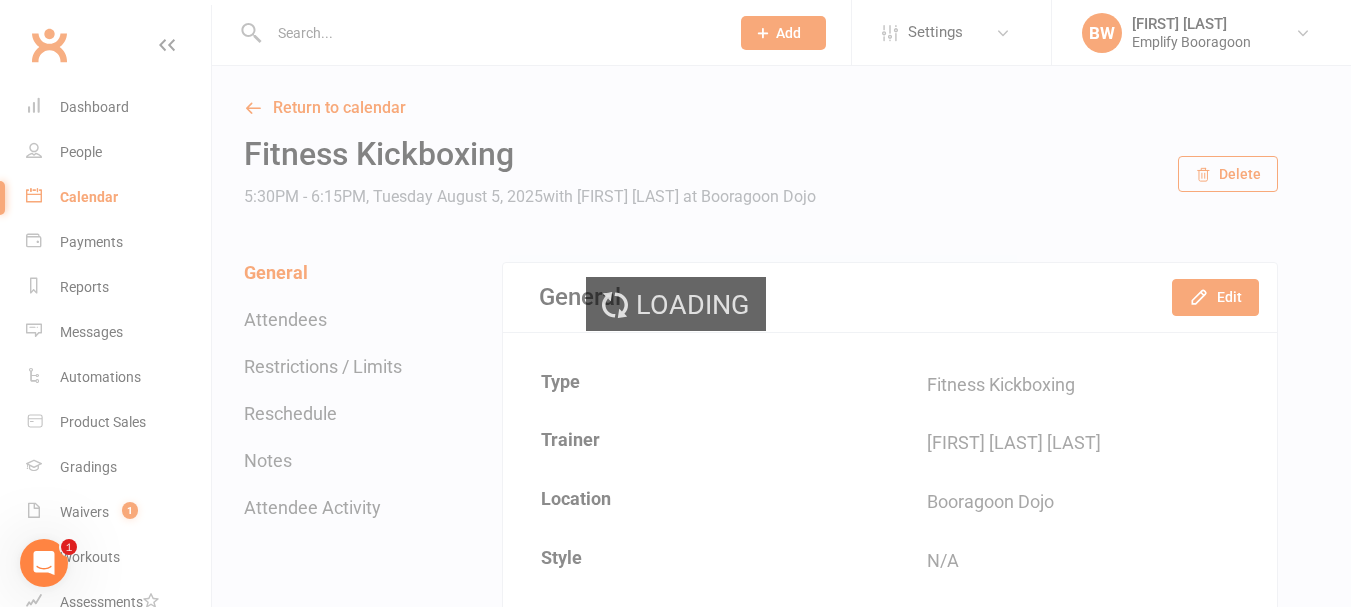 click on "Loading" at bounding box center (675, 303) 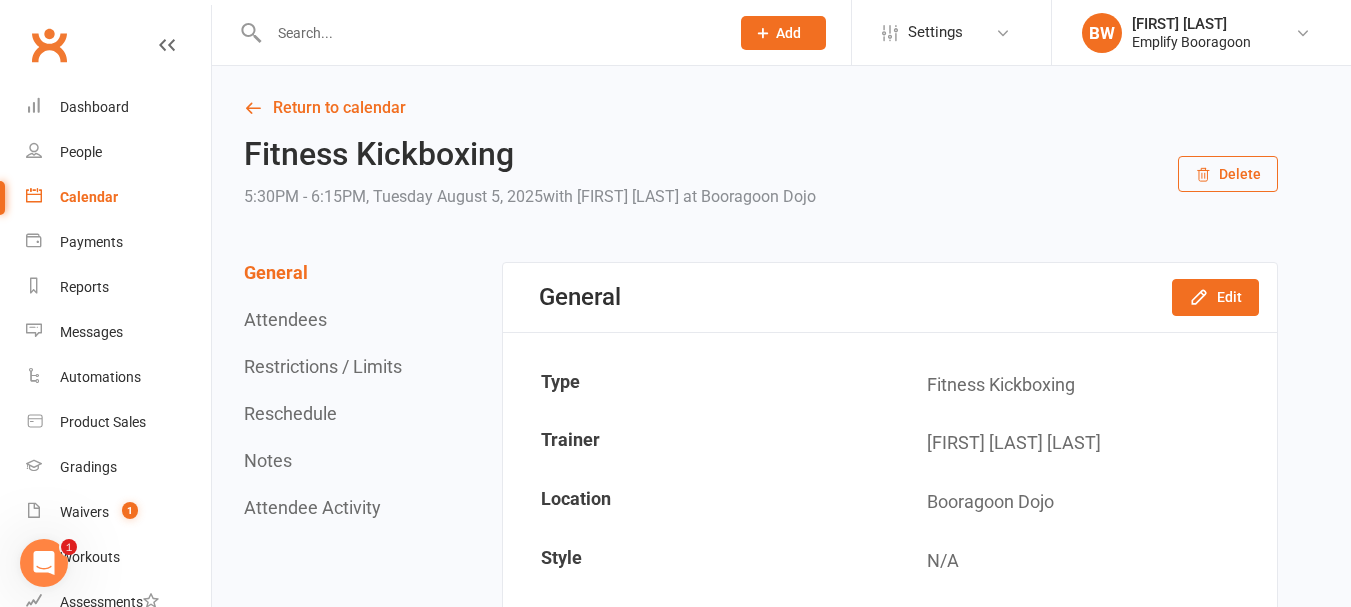 click on "Attendee Activity" at bounding box center [312, 507] 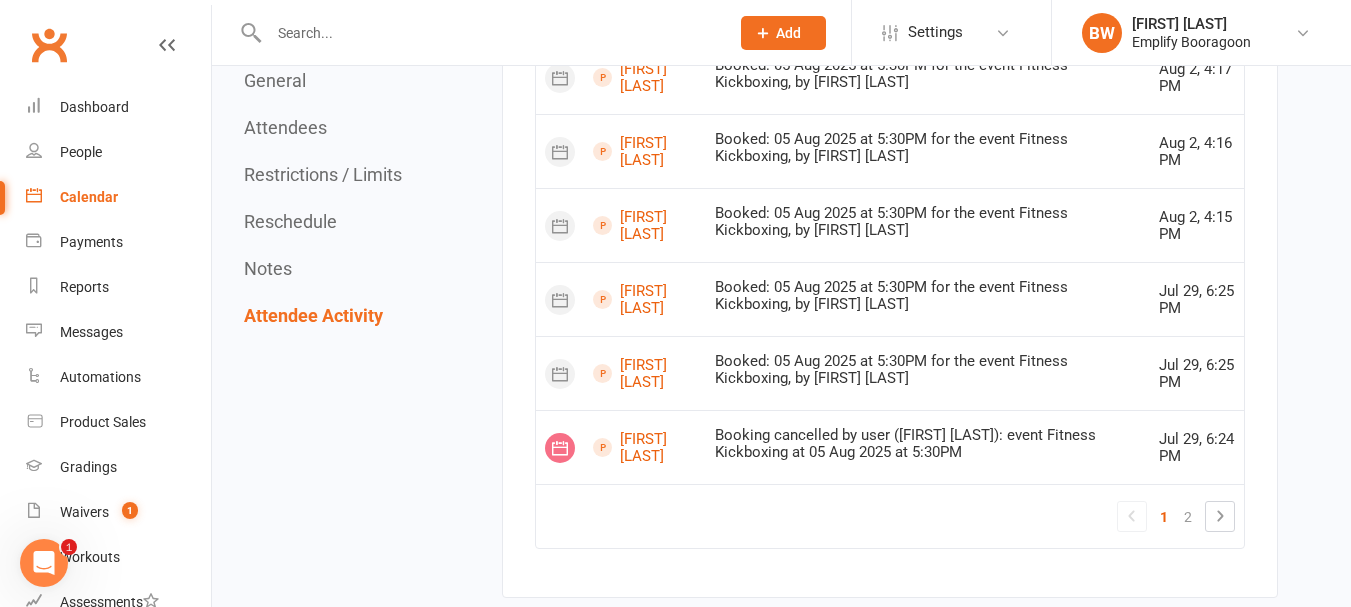 scroll, scrollTop: 3743, scrollLeft: 0, axis: vertical 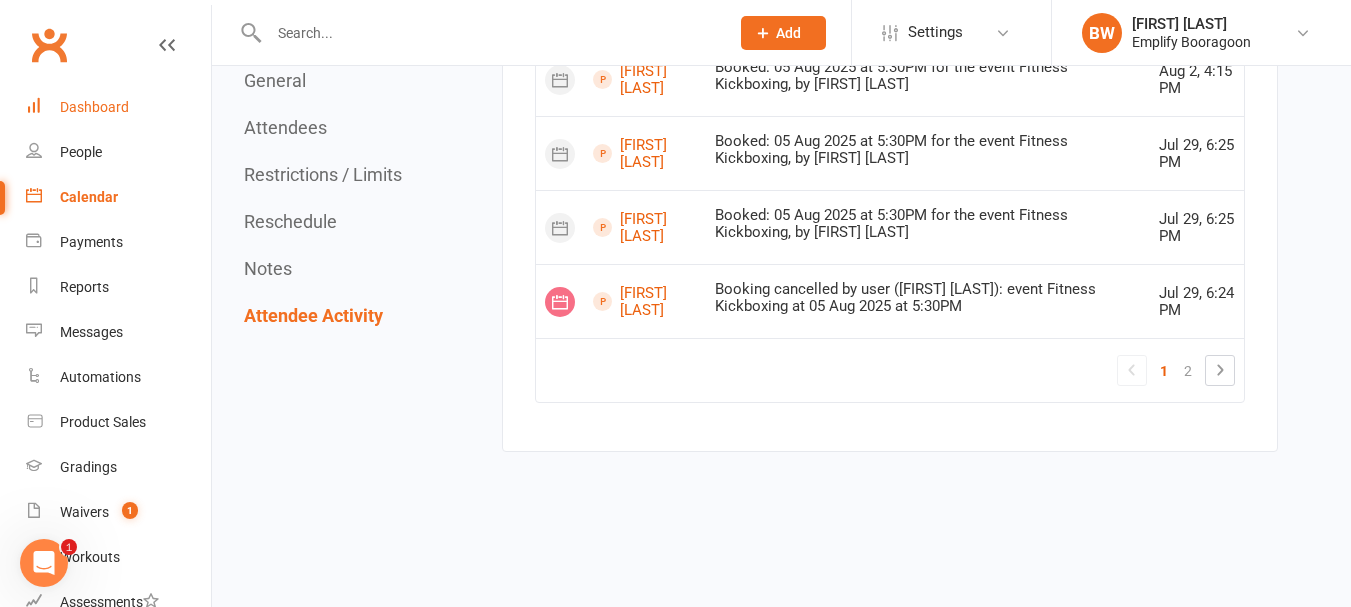 click on "Dashboard" at bounding box center [94, 107] 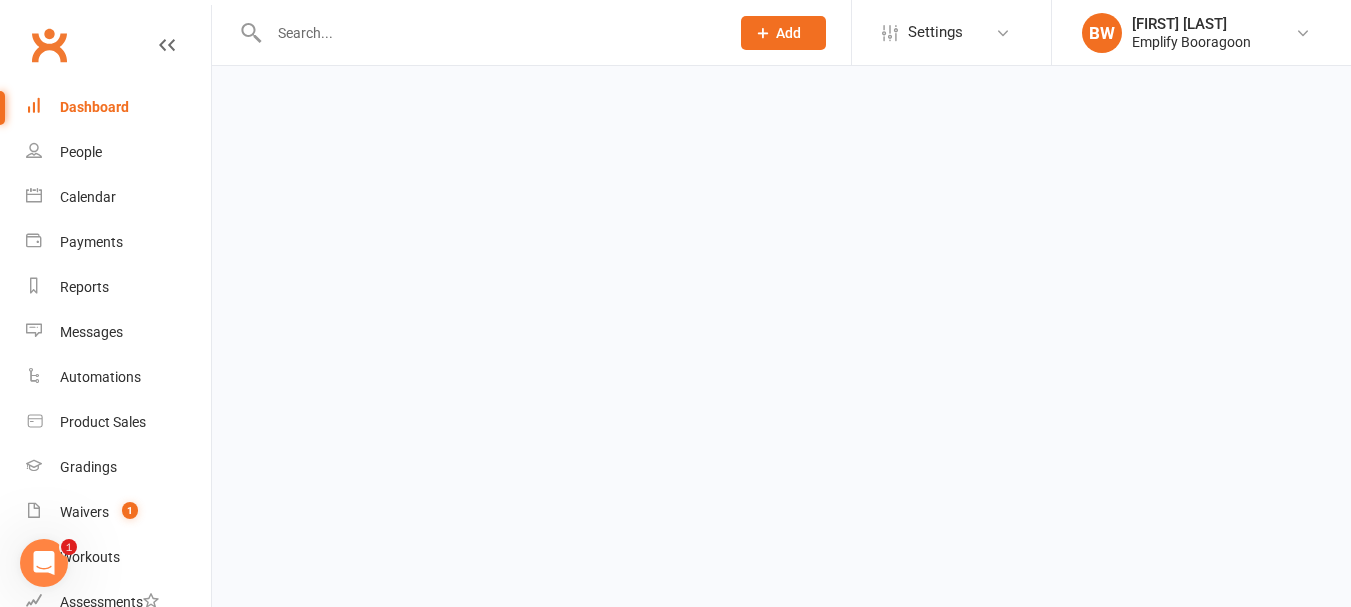 scroll, scrollTop: 0, scrollLeft: 0, axis: both 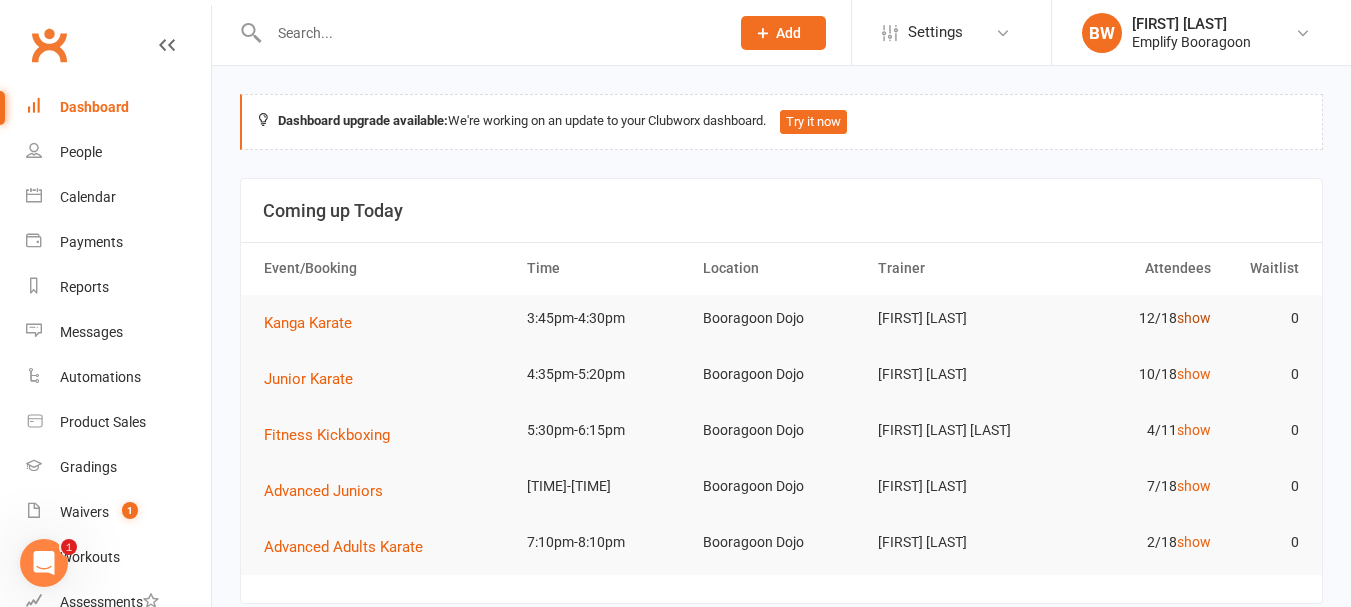 click on "show" at bounding box center [1194, 318] 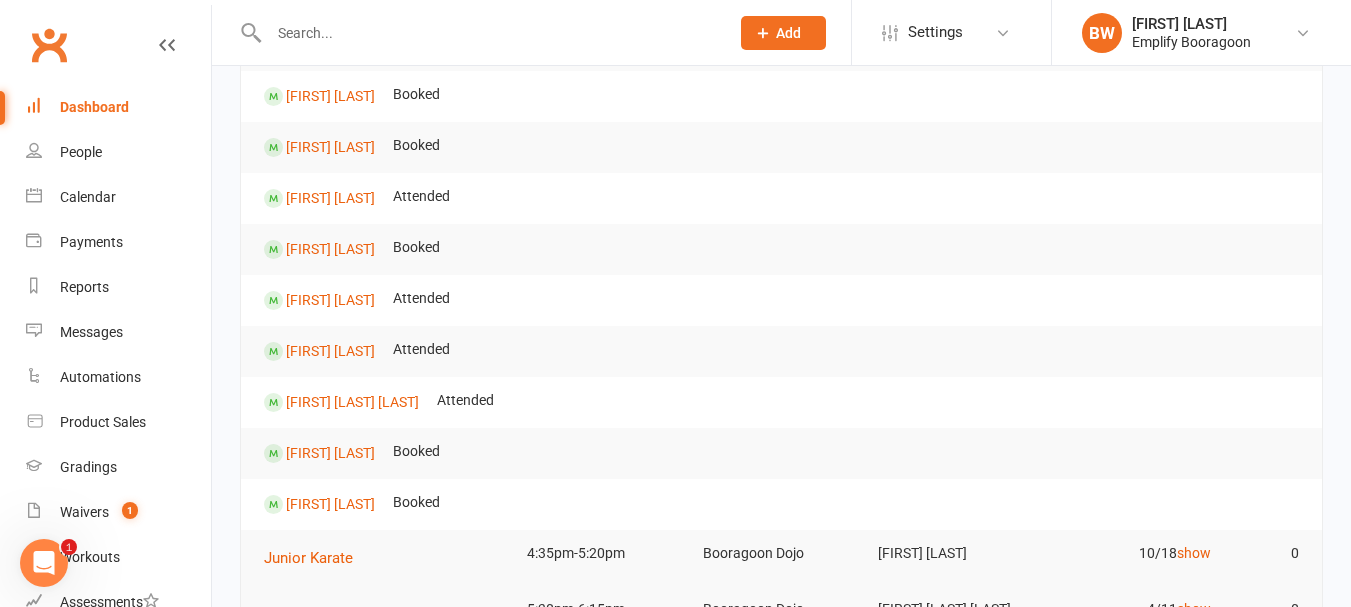 scroll, scrollTop: 500, scrollLeft: 0, axis: vertical 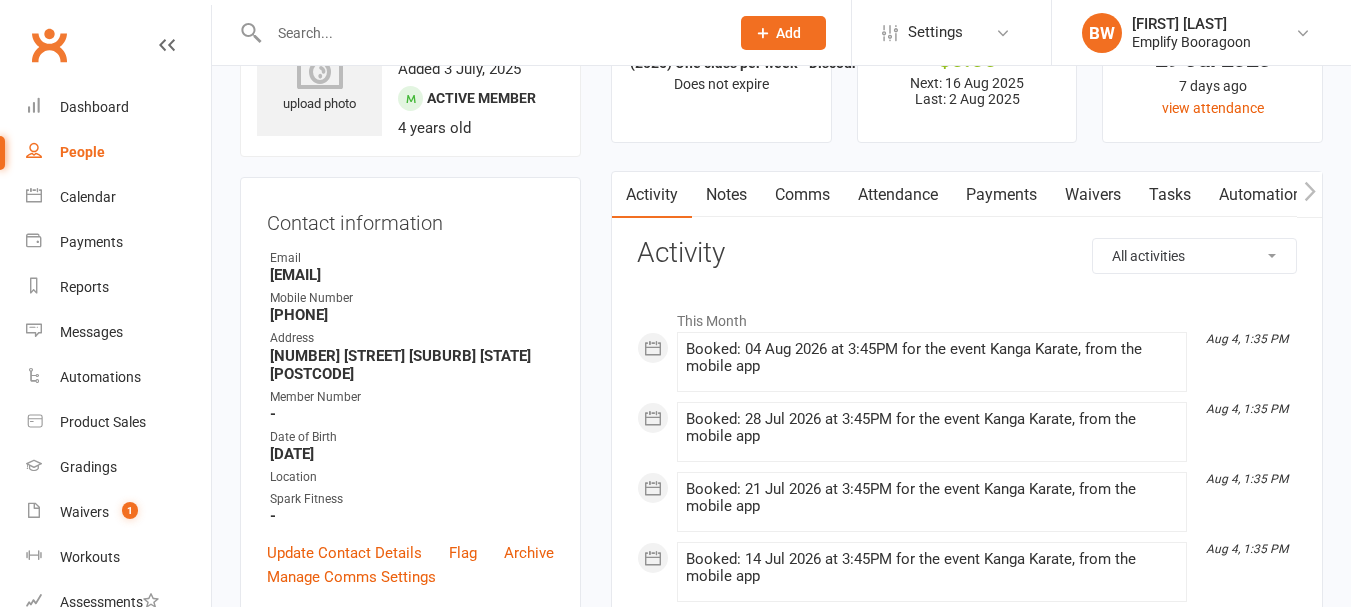 click on "Attendance" at bounding box center (898, 195) 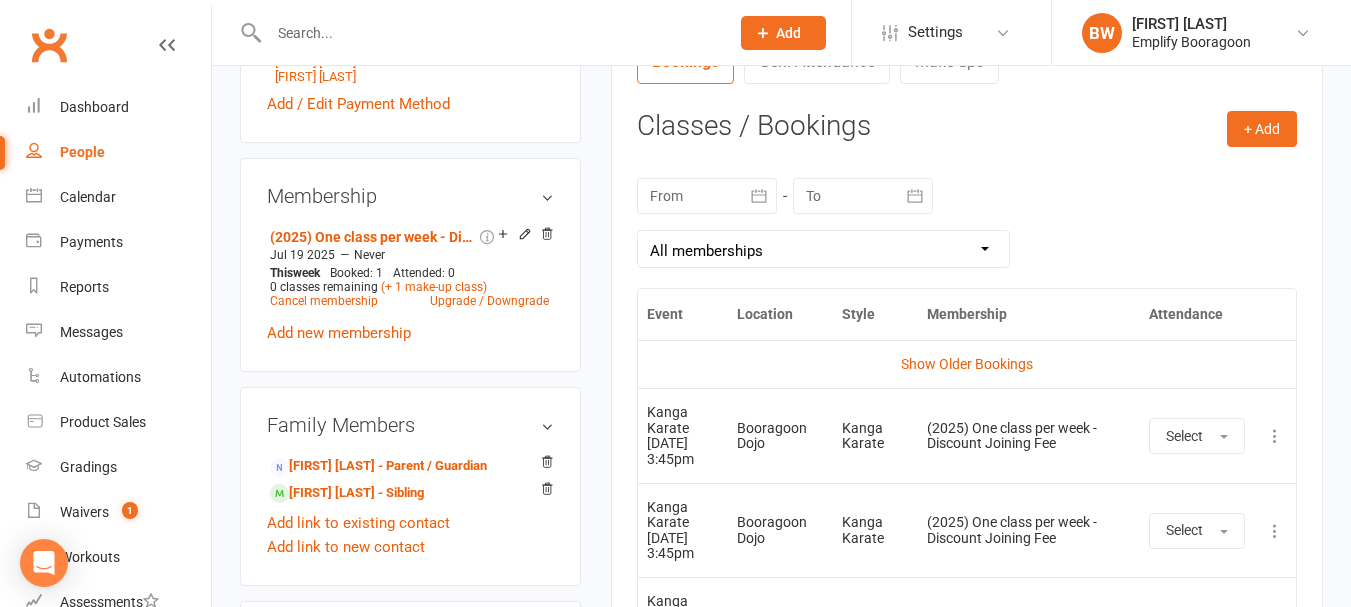 scroll, scrollTop: 800, scrollLeft: 0, axis: vertical 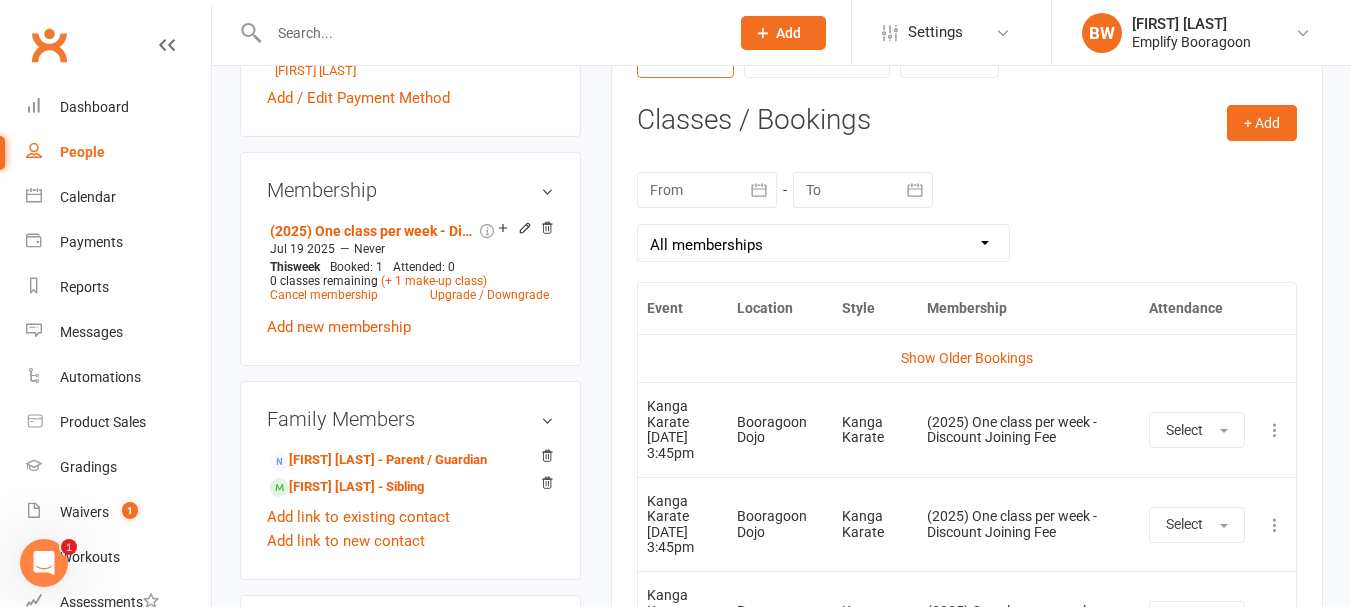 click at bounding box center (707, 190) 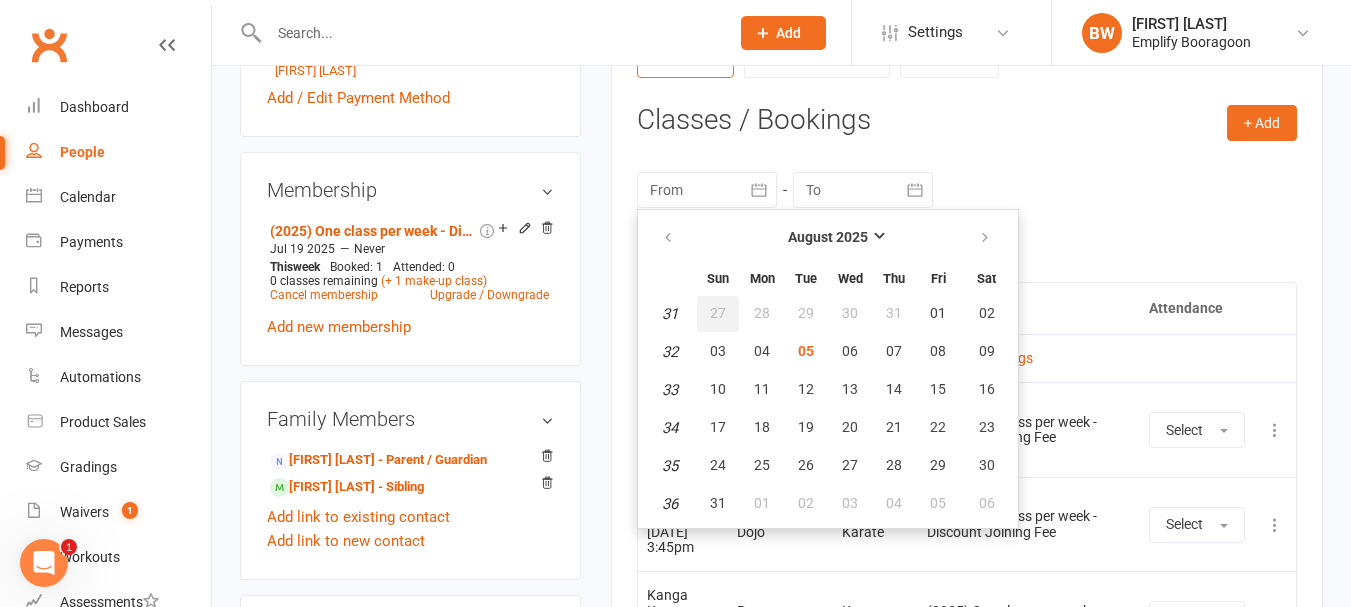 click on "27" at bounding box center (718, 313) 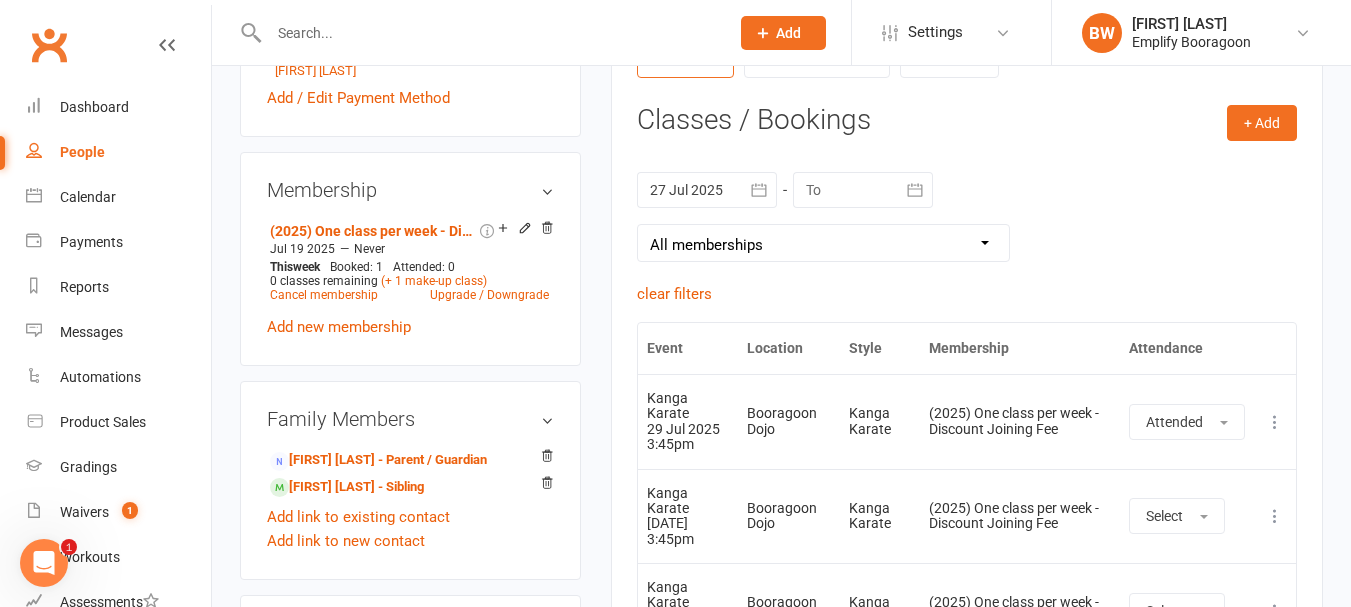 click at bounding box center [863, 190] 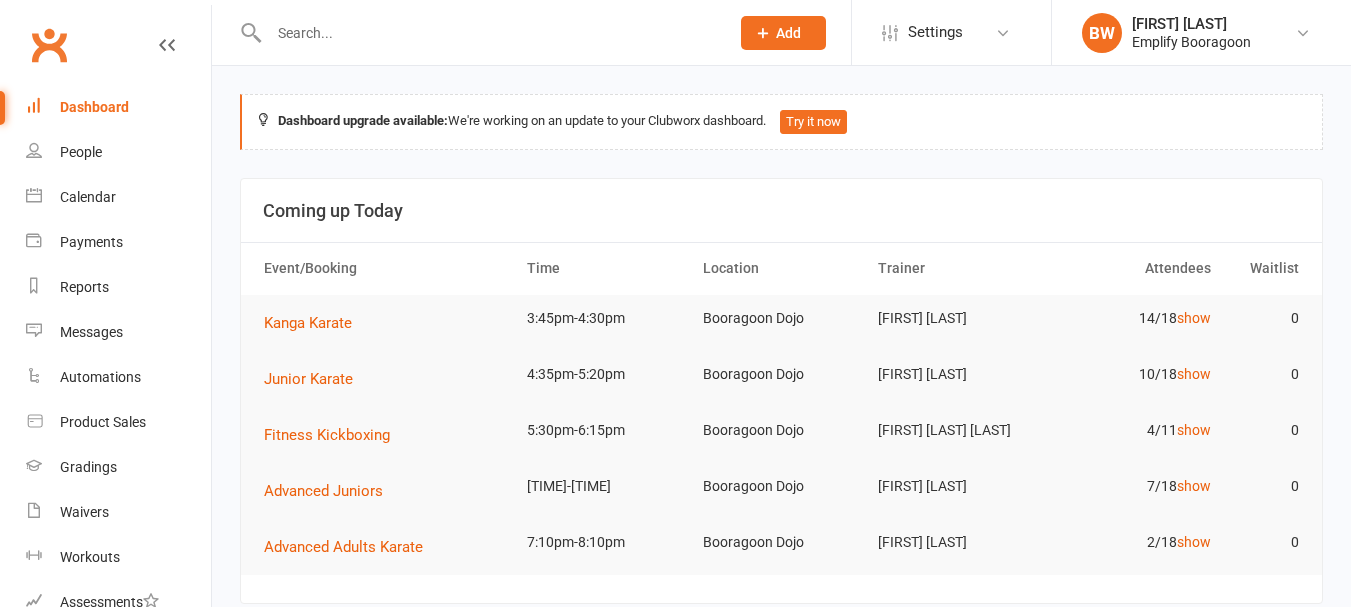 scroll, scrollTop: 500, scrollLeft: 0, axis: vertical 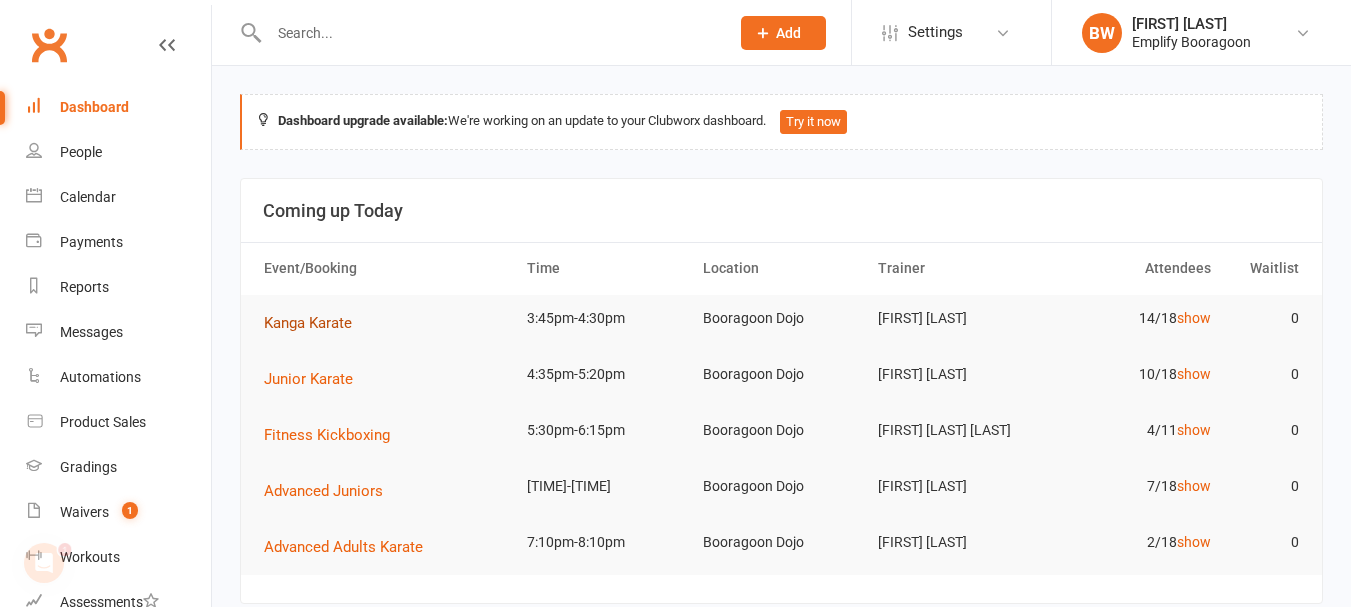 click on "Kanga Karate" at bounding box center (308, 323) 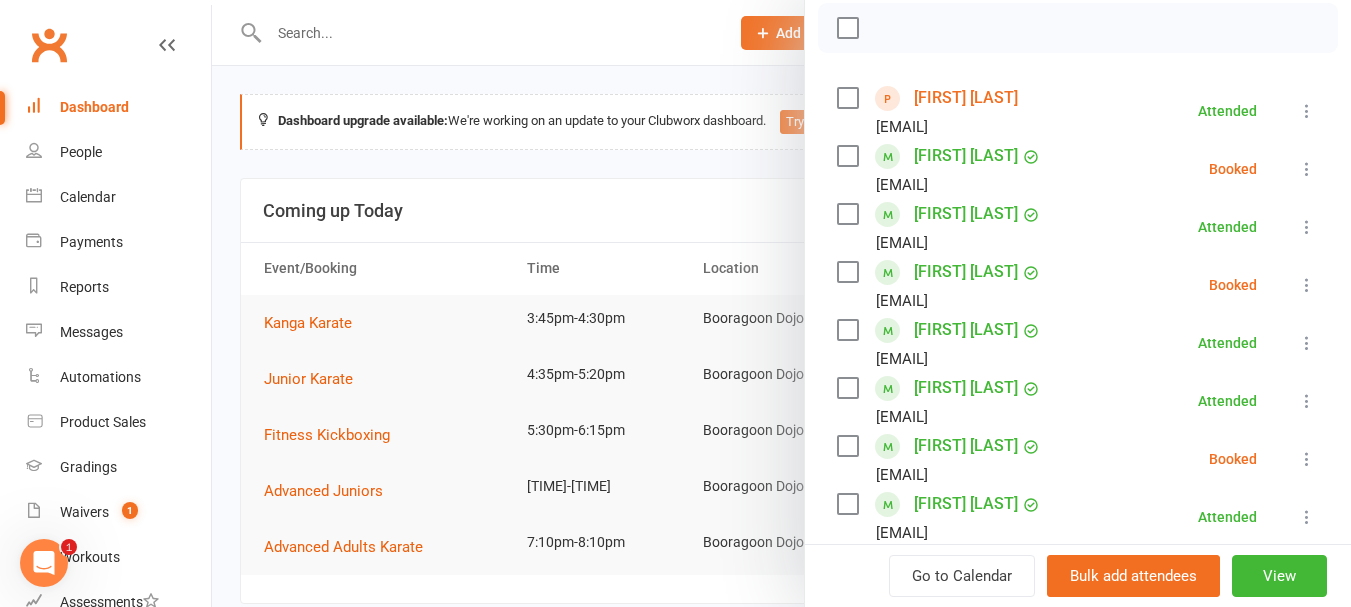 scroll, scrollTop: 300, scrollLeft: 0, axis: vertical 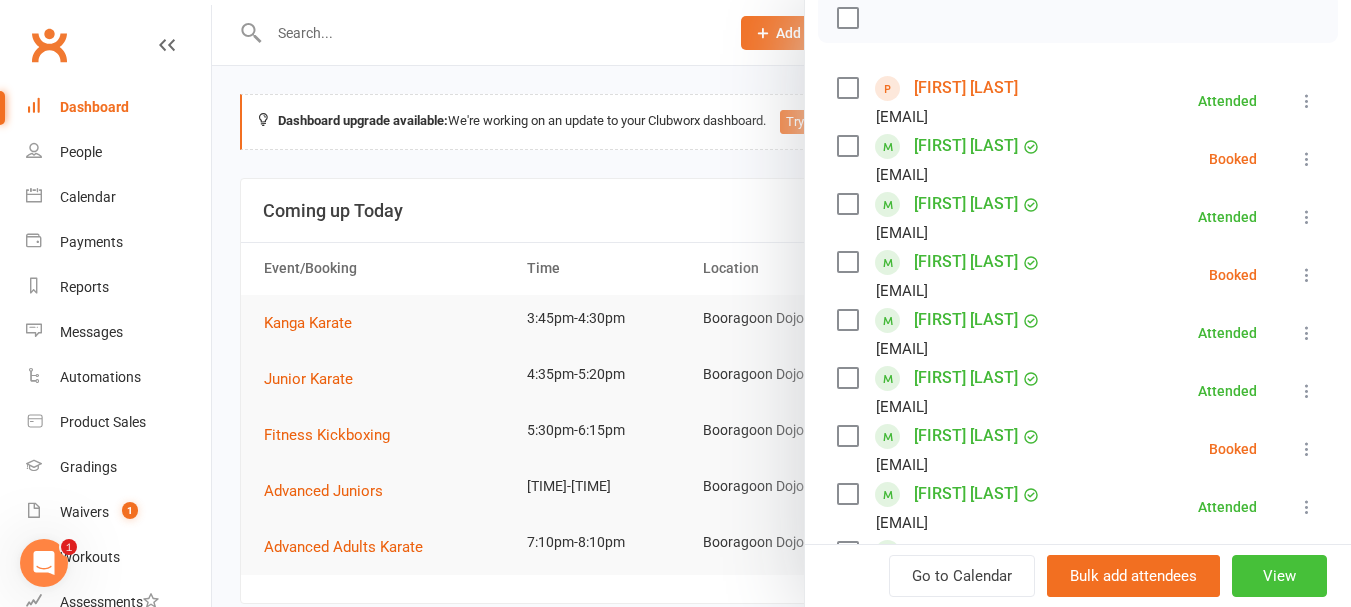 click on "View" at bounding box center (1279, 576) 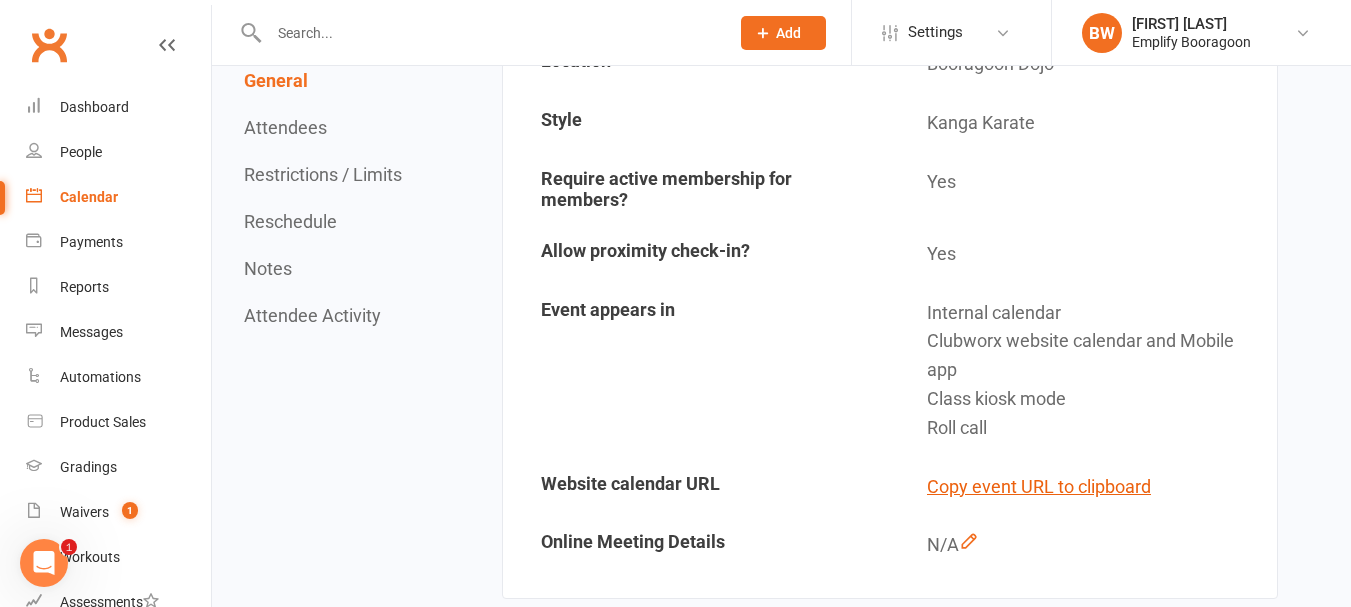click on "Attendee Activity" at bounding box center [312, 315] 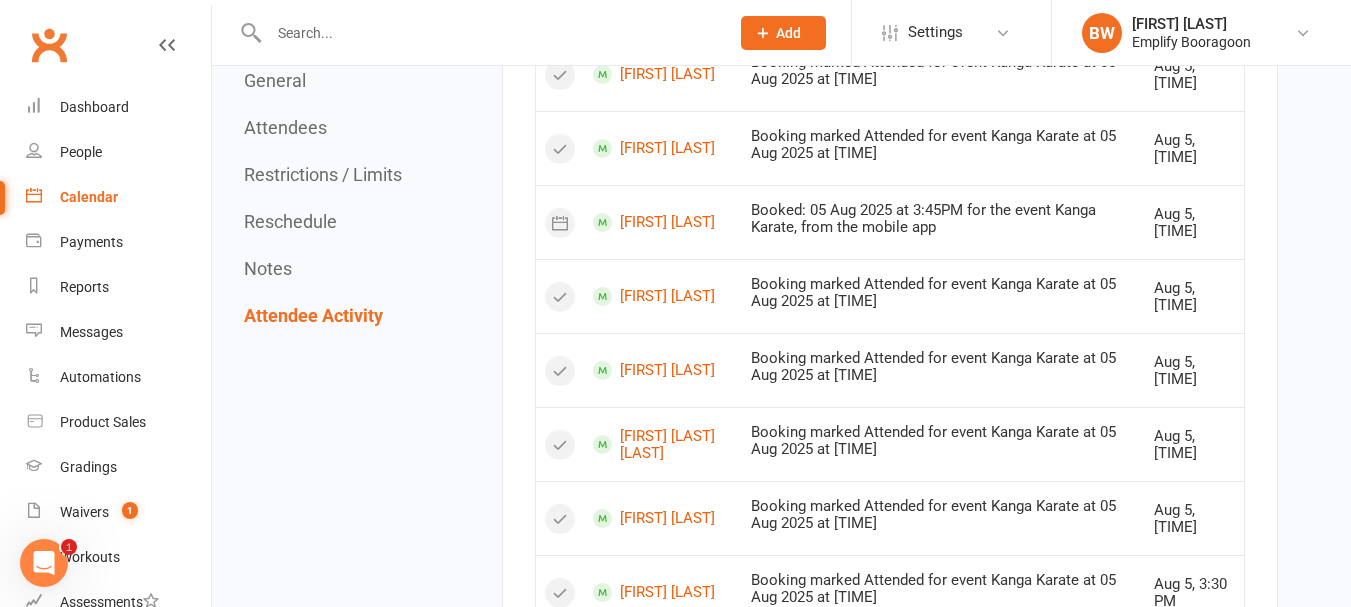 scroll, scrollTop: 4503, scrollLeft: 0, axis: vertical 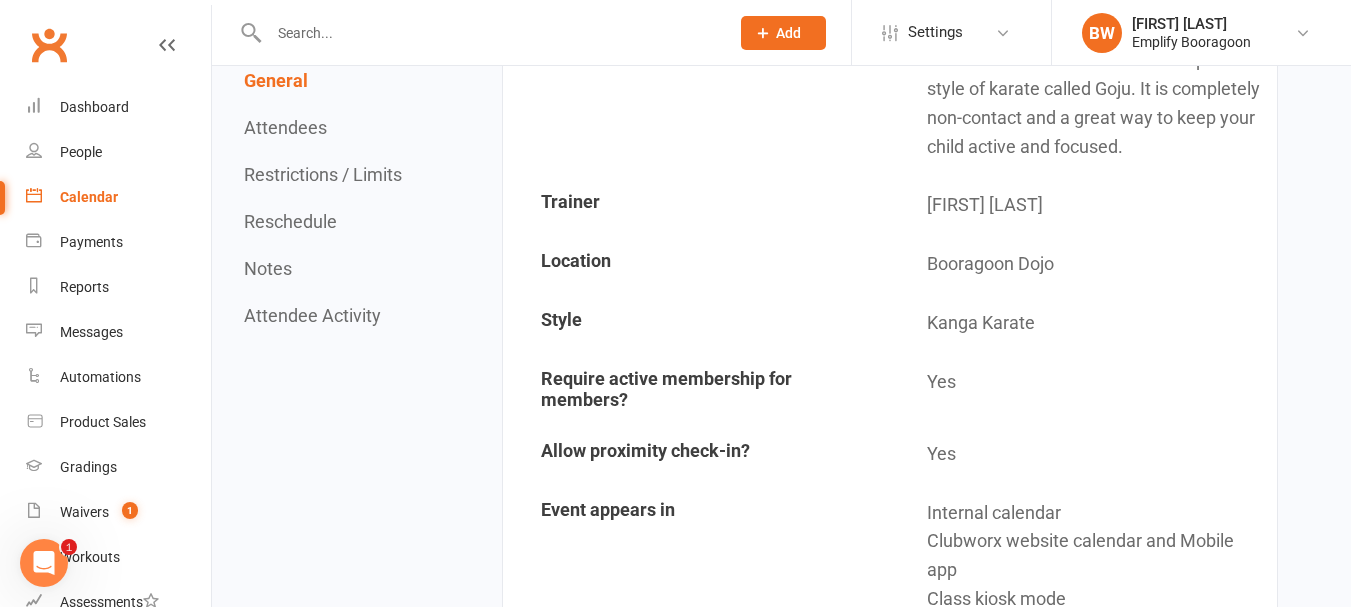 click on "Attendee Activity" at bounding box center [312, 315] 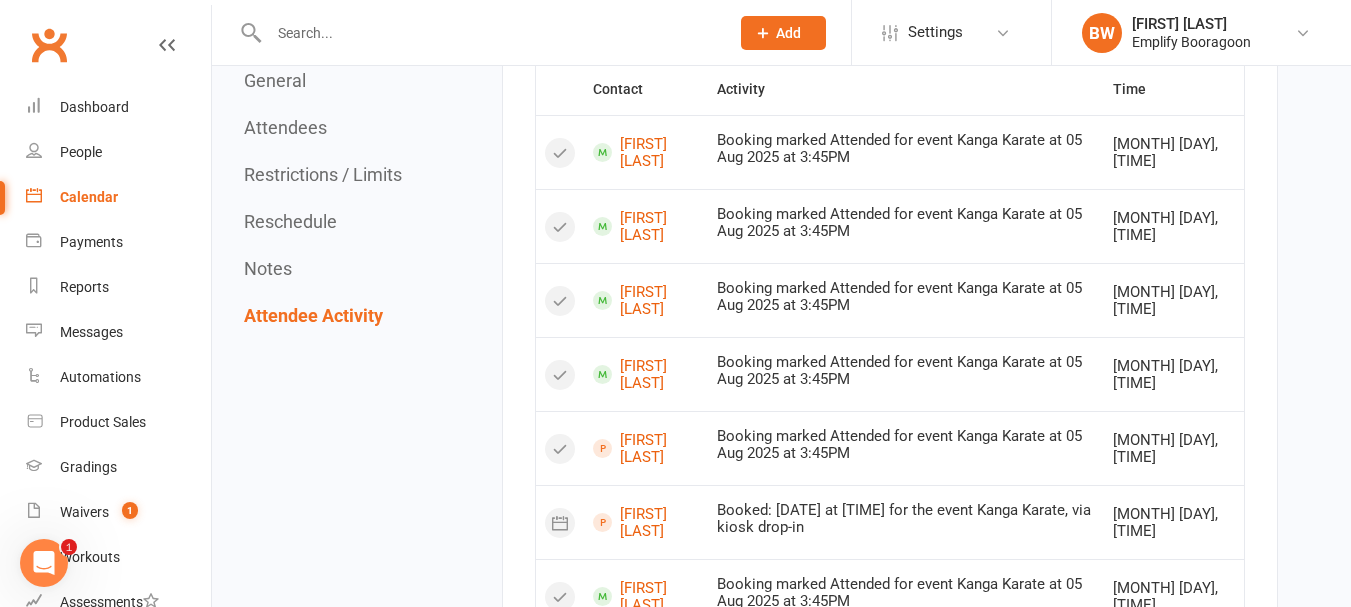scroll, scrollTop: 4303, scrollLeft: 0, axis: vertical 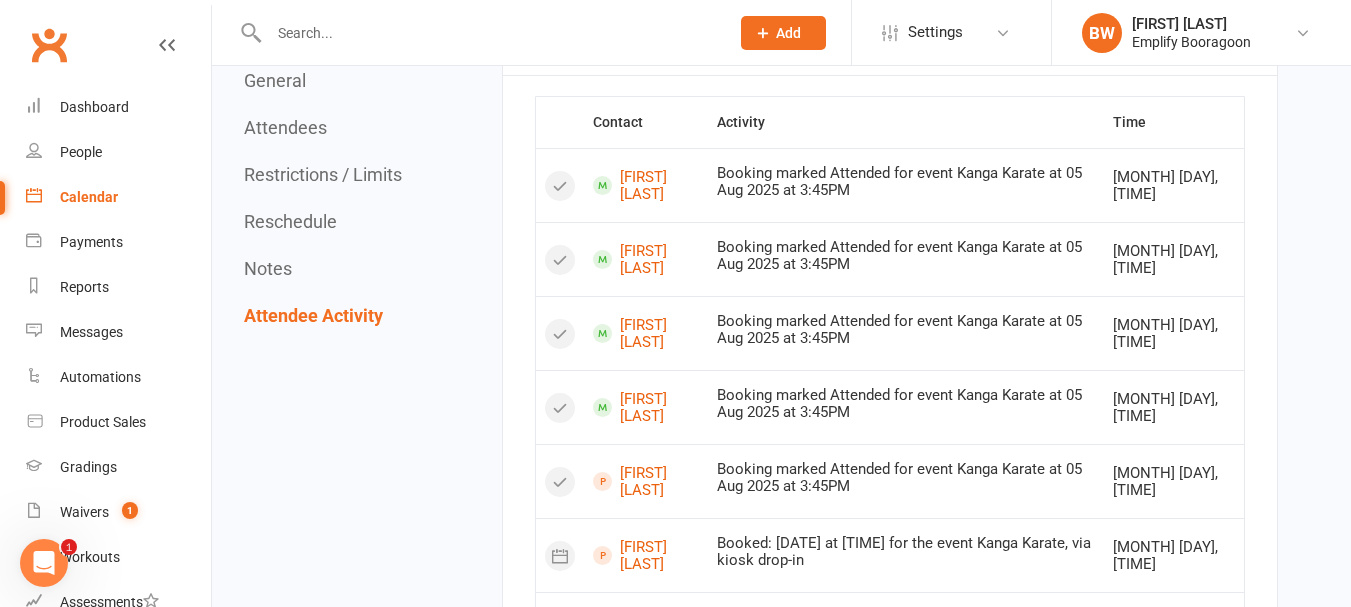 click at bounding box center (489, 33) 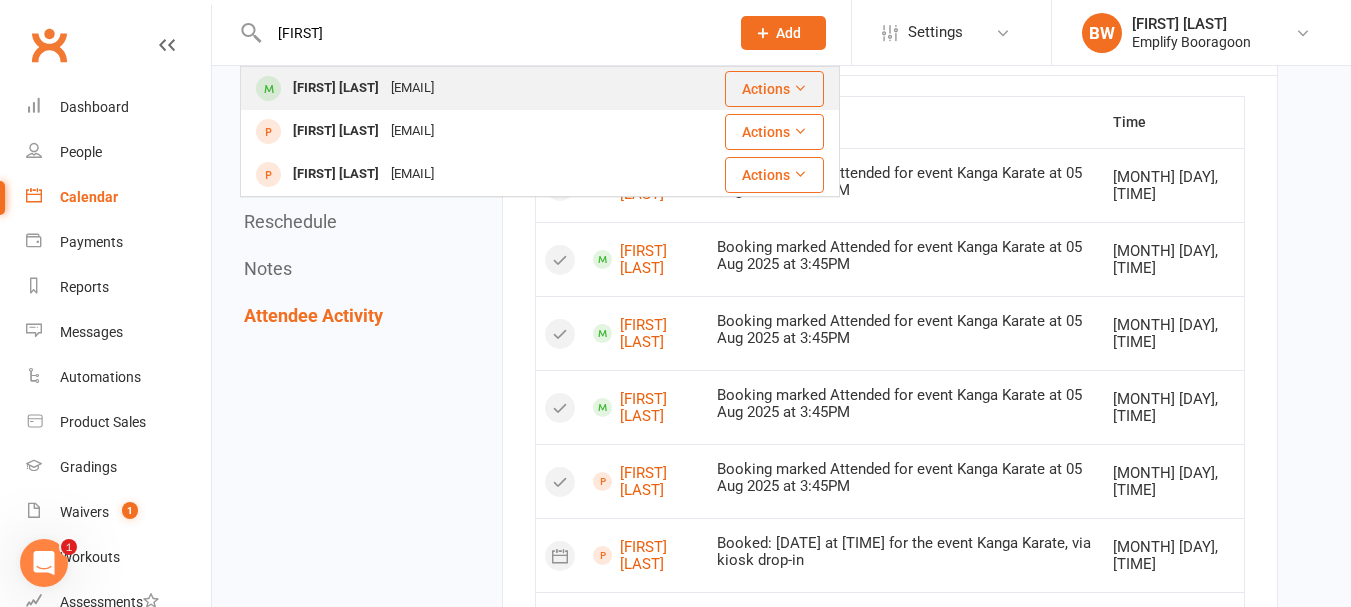 type on "[FIRST]" 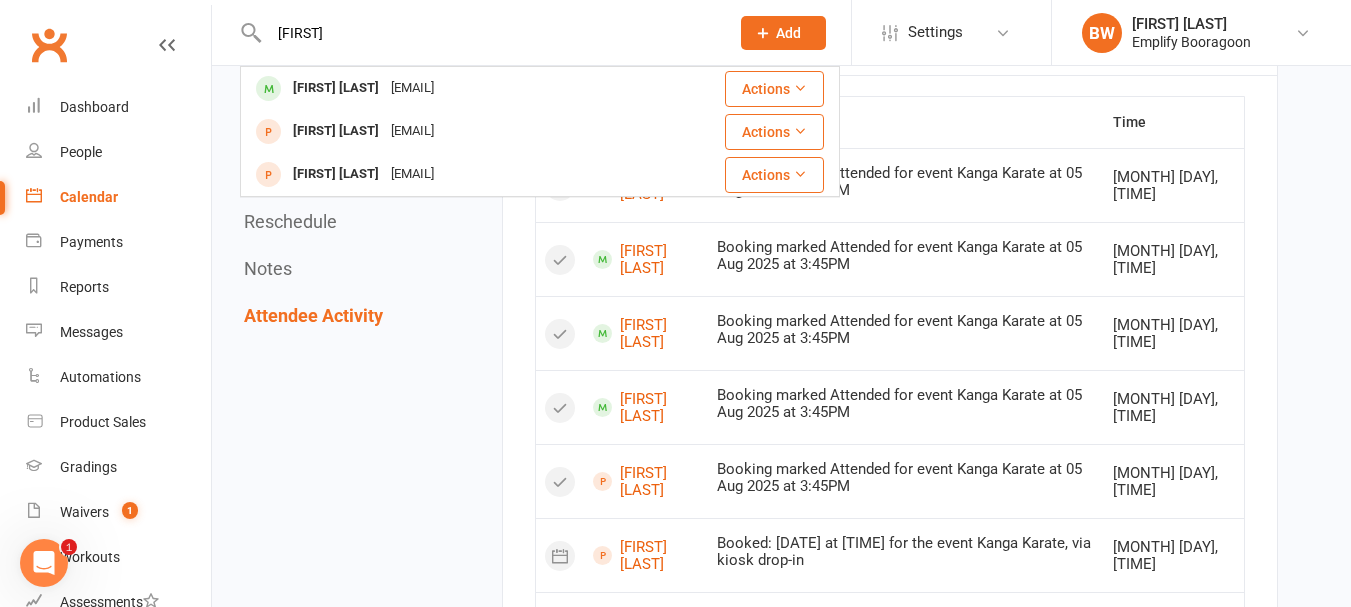 type 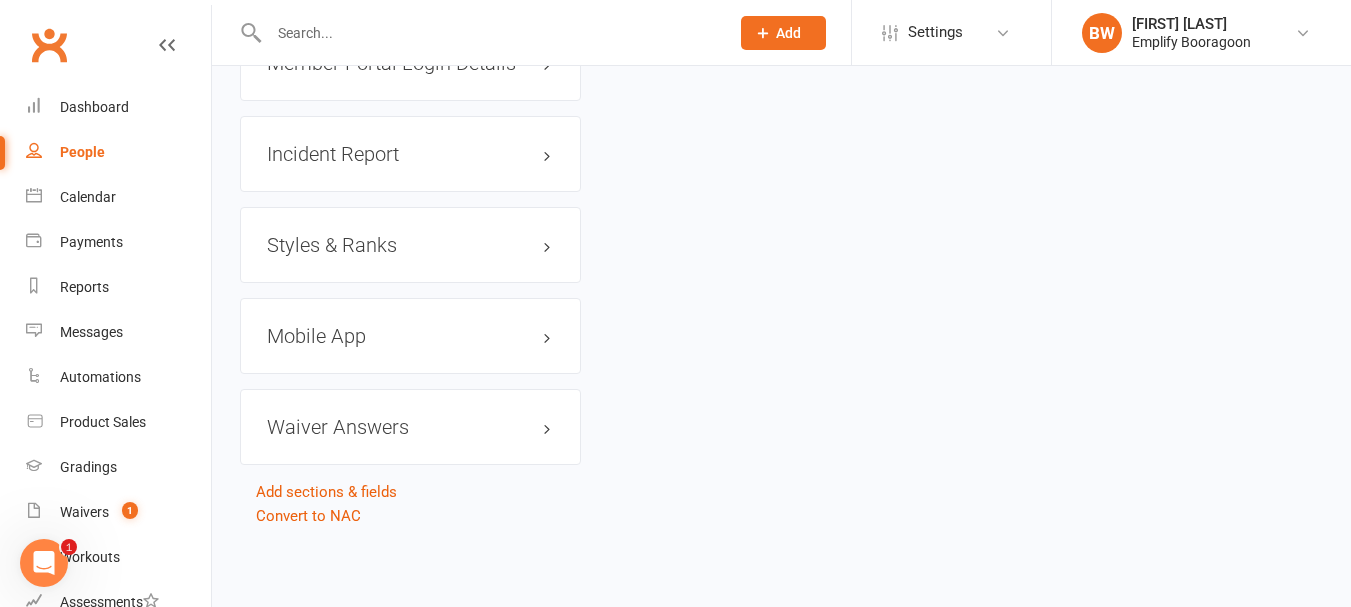 scroll, scrollTop: 0, scrollLeft: 0, axis: both 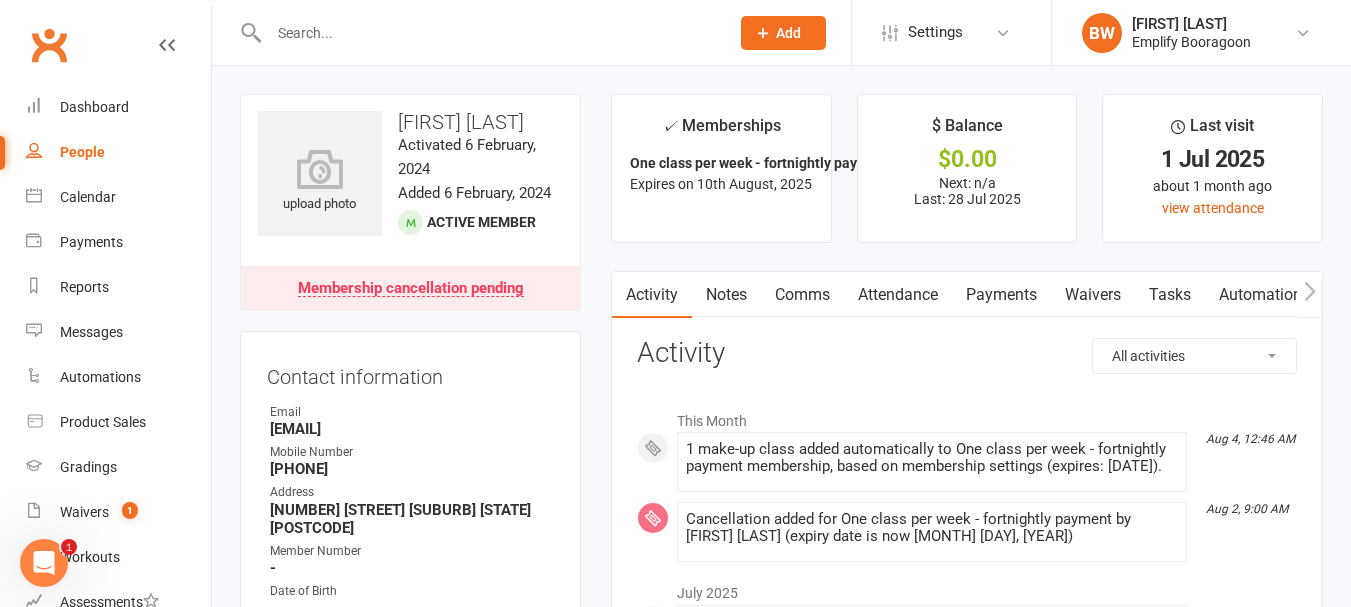 click on "Attendance" at bounding box center [898, 295] 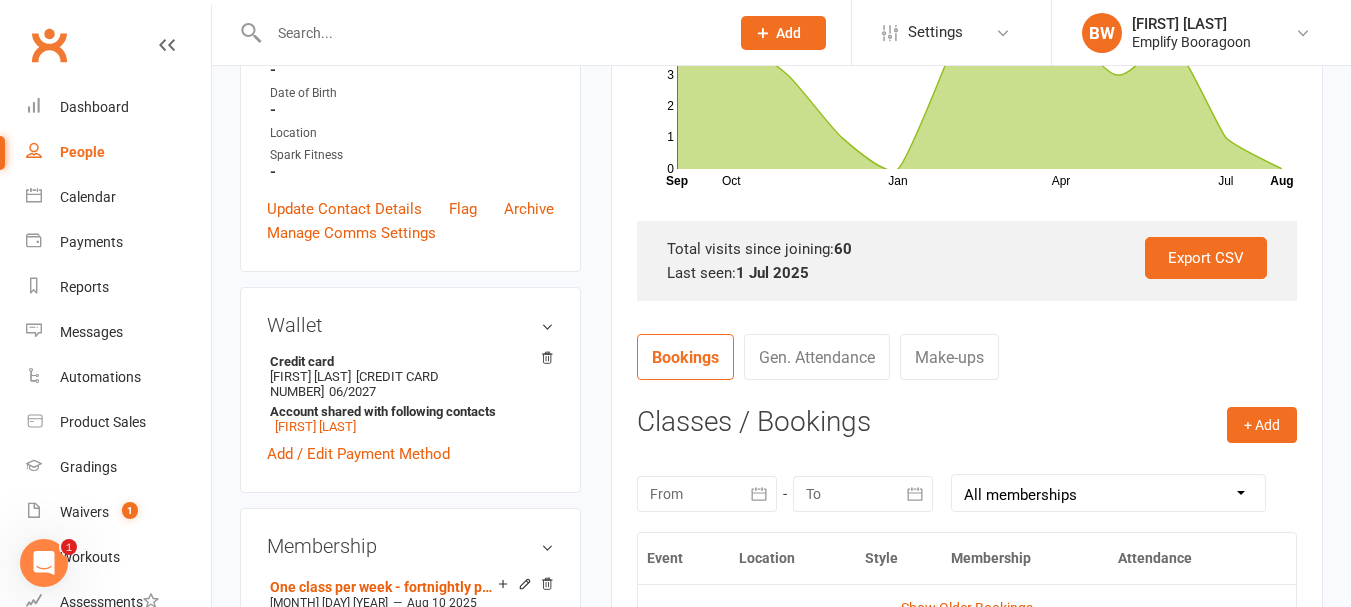 scroll, scrollTop: 500, scrollLeft: 0, axis: vertical 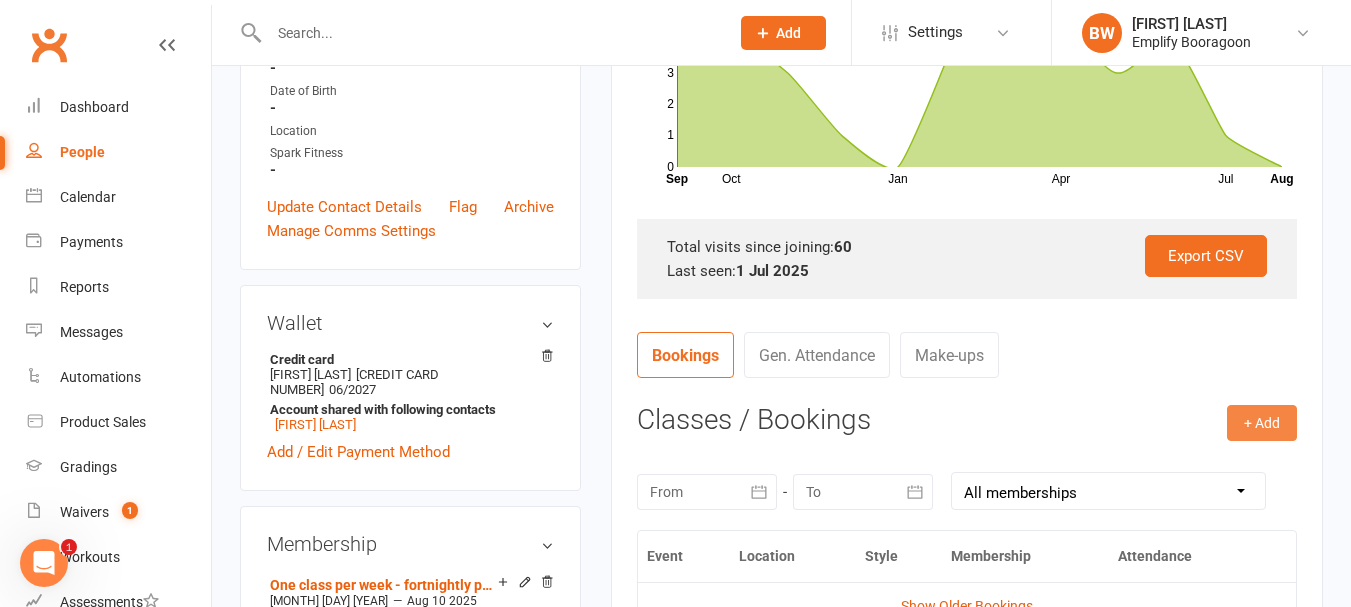 click on "+ Add" at bounding box center [1262, 423] 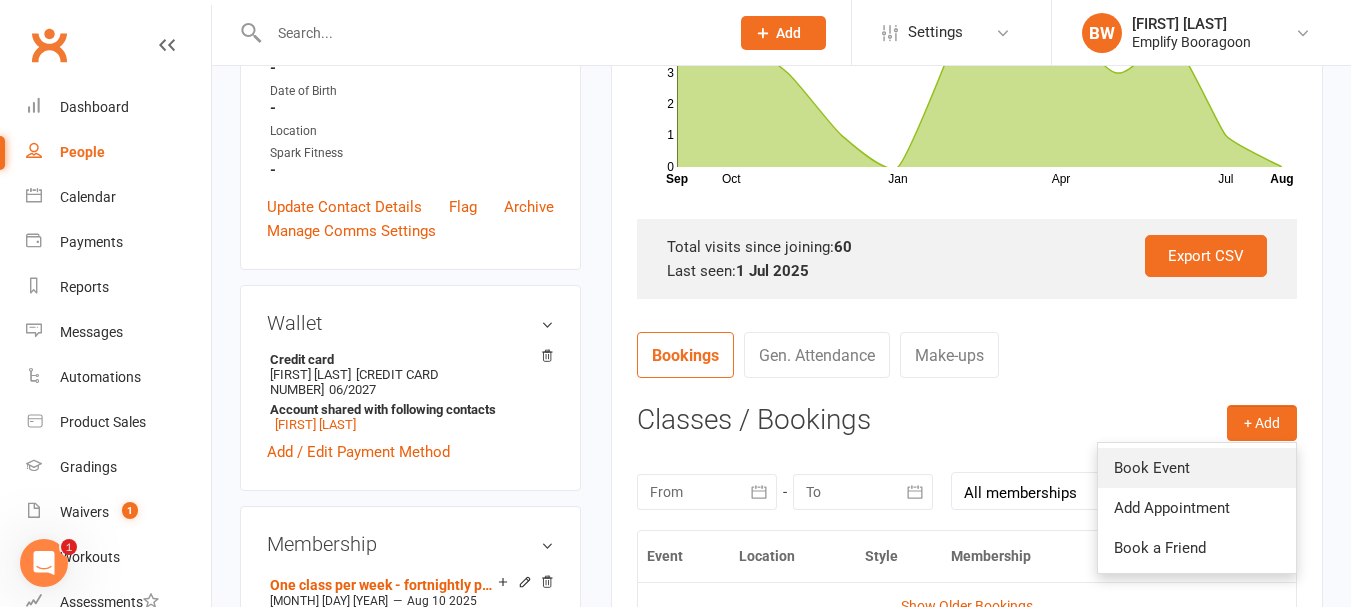 click on "Book Event" at bounding box center (1197, 468) 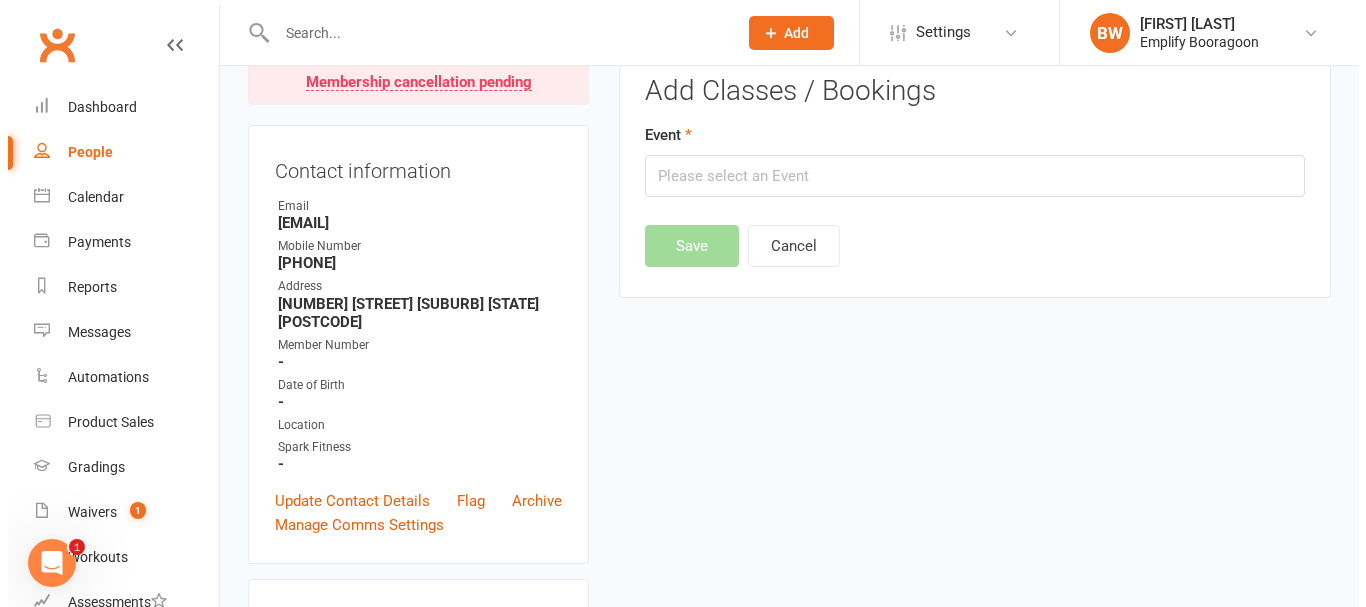 scroll, scrollTop: 171, scrollLeft: 0, axis: vertical 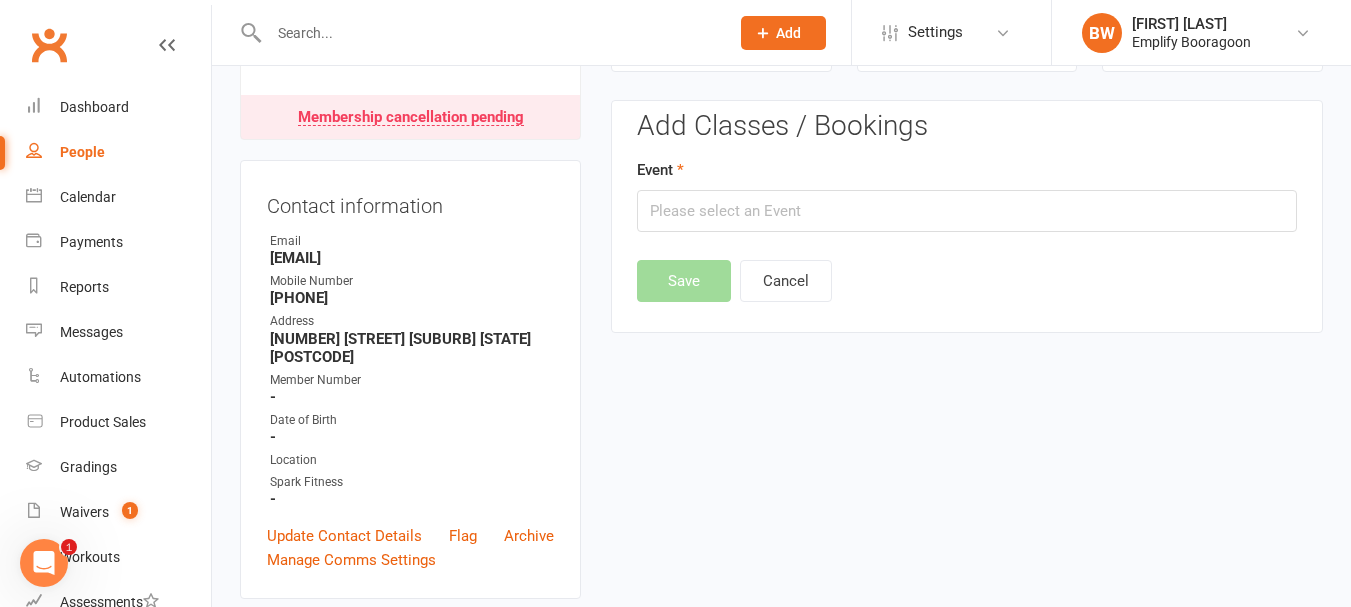 click on "Add Classes / Bookings Event Save   Cancel" at bounding box center [967, 206] 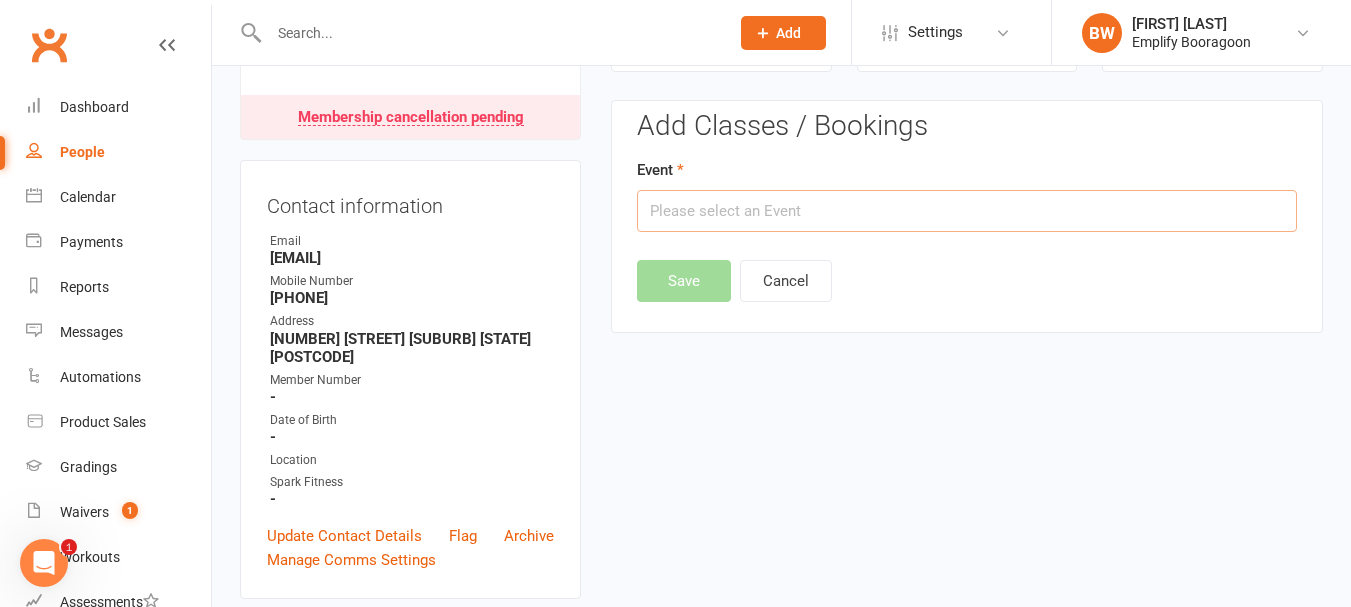 click at bounding box center [967, 211] 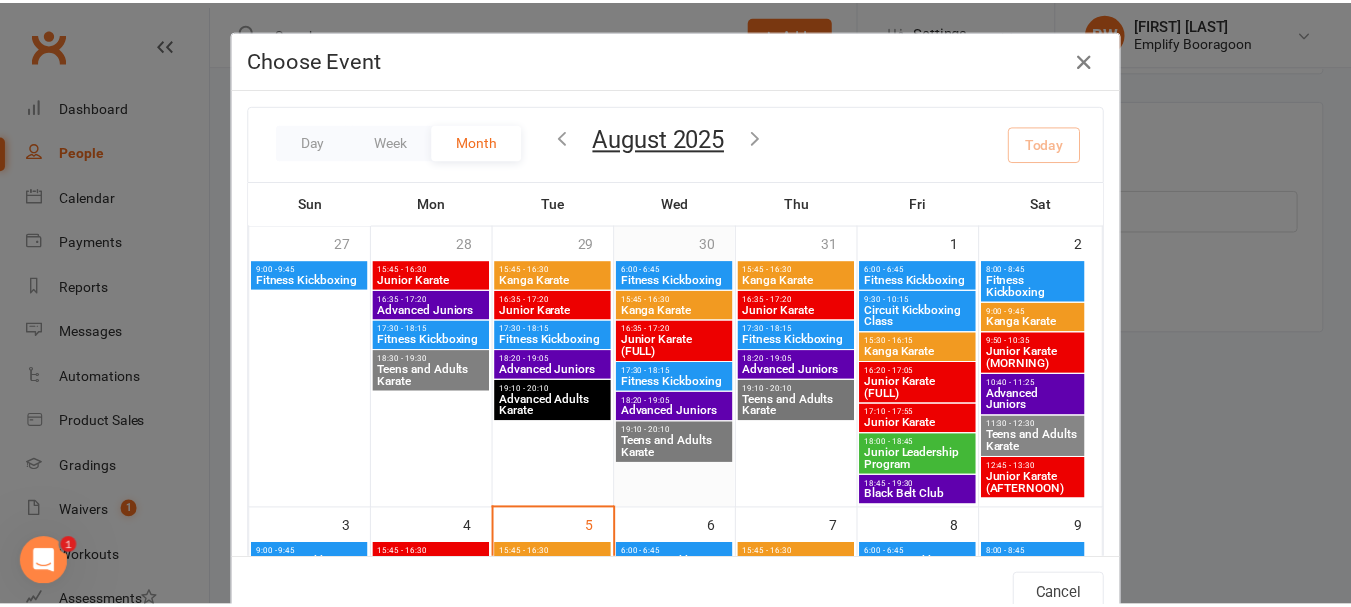 scroll, scrollTop: 300, scrollLeft: 0, axis: vertical 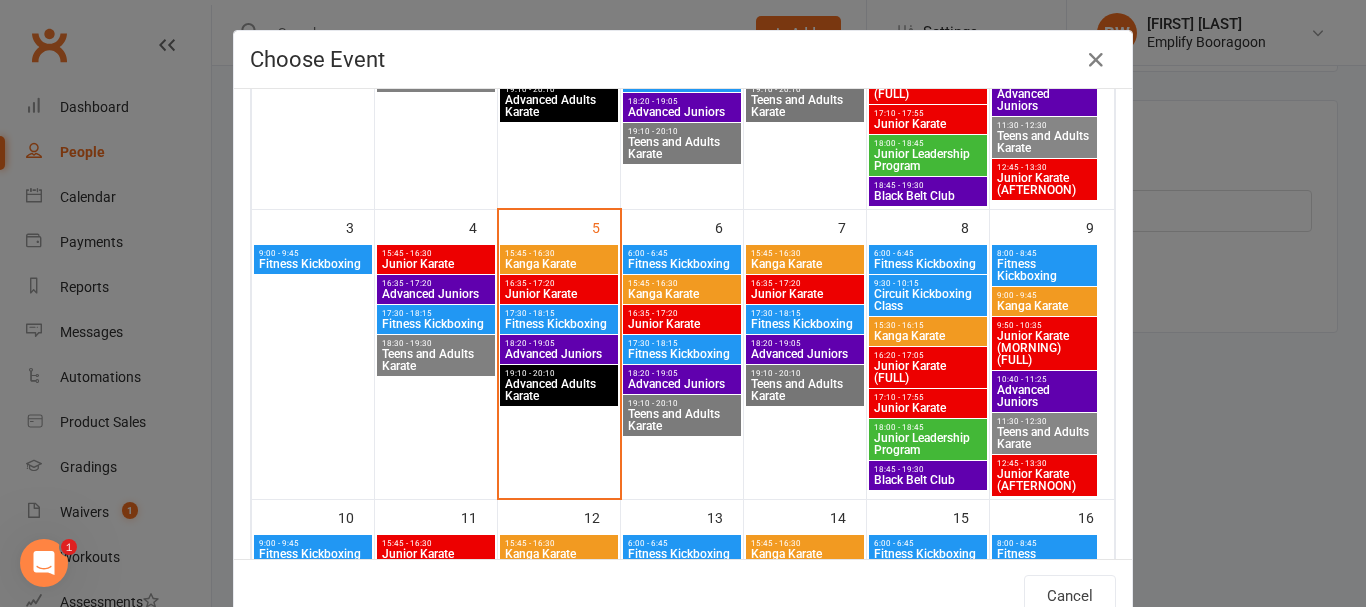 click on "Junior Karate" at bounding box center (559, 294) 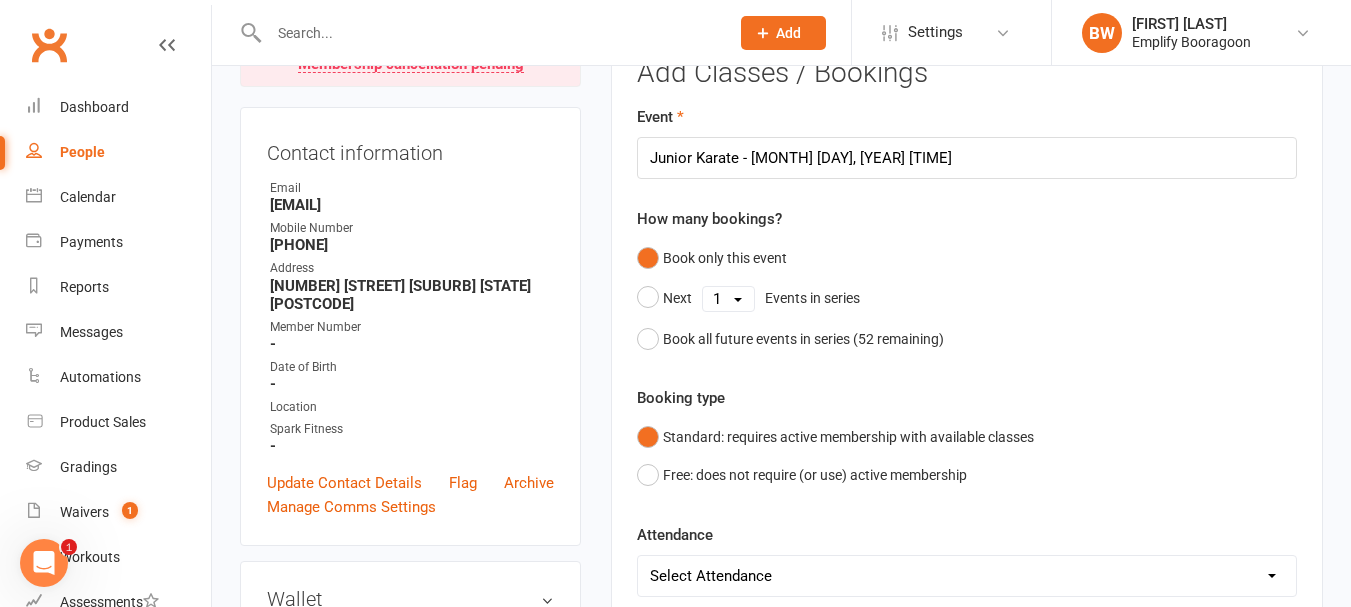 scroll, scrollTop: 271, scrollLeft: 0, axis: vertical 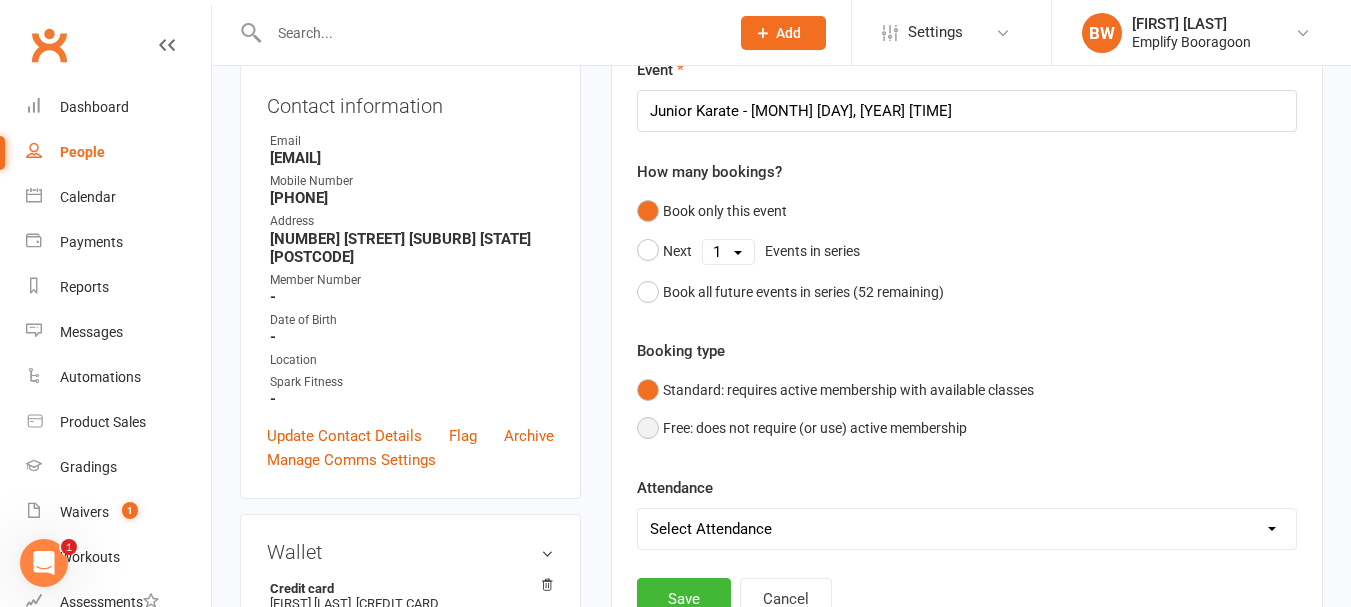click on "Free: does not require (or use) active membership" at bounding box center (802, 428) 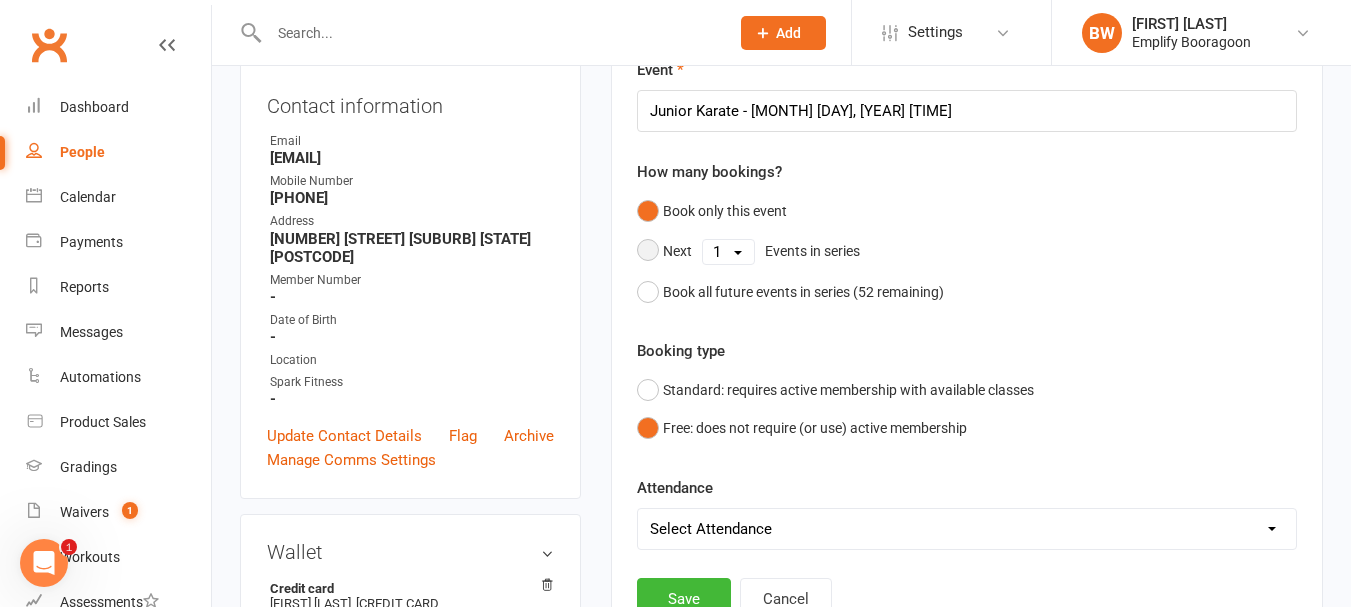 click on "1 2 3 4 5 6 7 8 9 10 11 12 13 14 15 16 17 18 19 20 21 22 23 24 25 26 27 28 29 30 31 32 33 34 35 36 37 38 39 40 41 42 43 44 45 46 47 48 49 50 51 52" at bounding box center (728, 252) 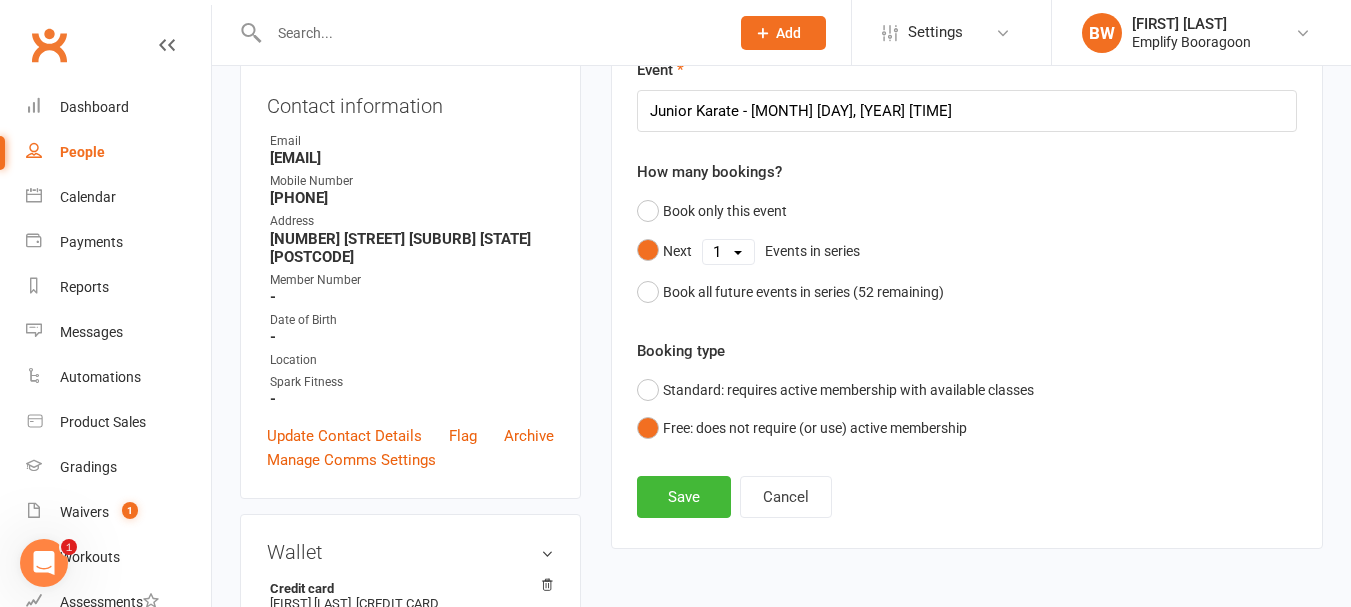 select on "5" 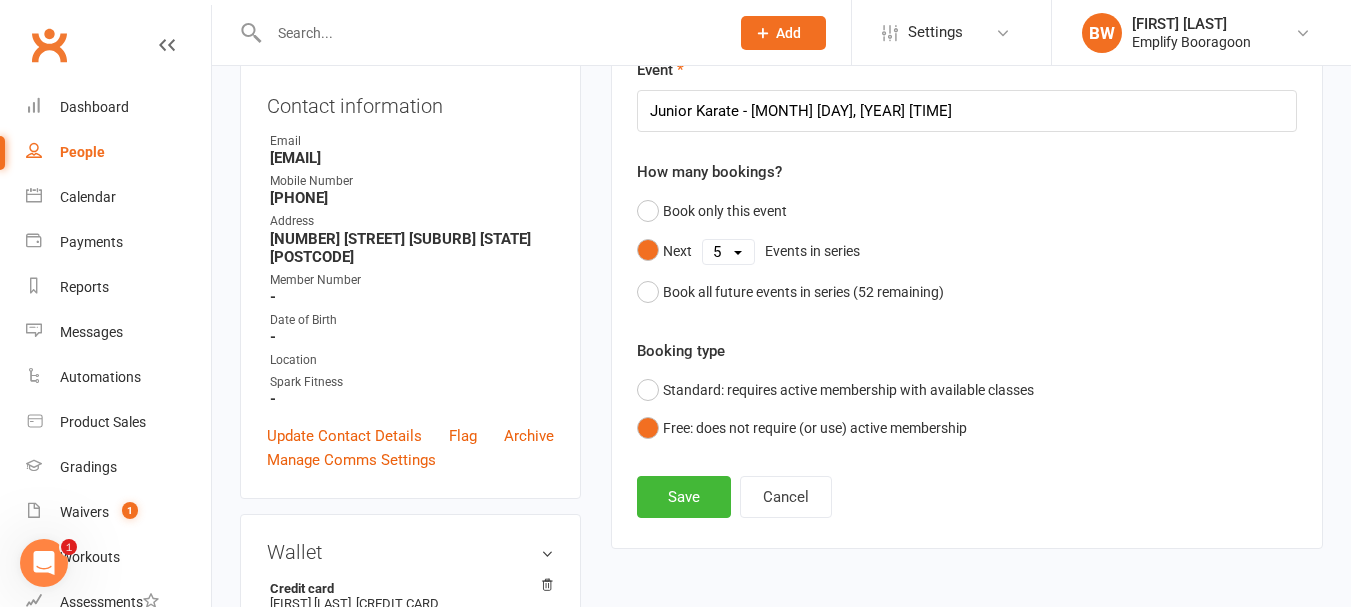 click on "1 2 3 4 5 6 7 8 9 10 11 12 13 14 15 16 17 18 19 20 21 22 23 24 25 26 27 28 29 30 31 32 33 34 35 36 37 38 39 40 41 42 43 44 45 46 47 48 49 50 51 52" at bounding box center (728, 252) 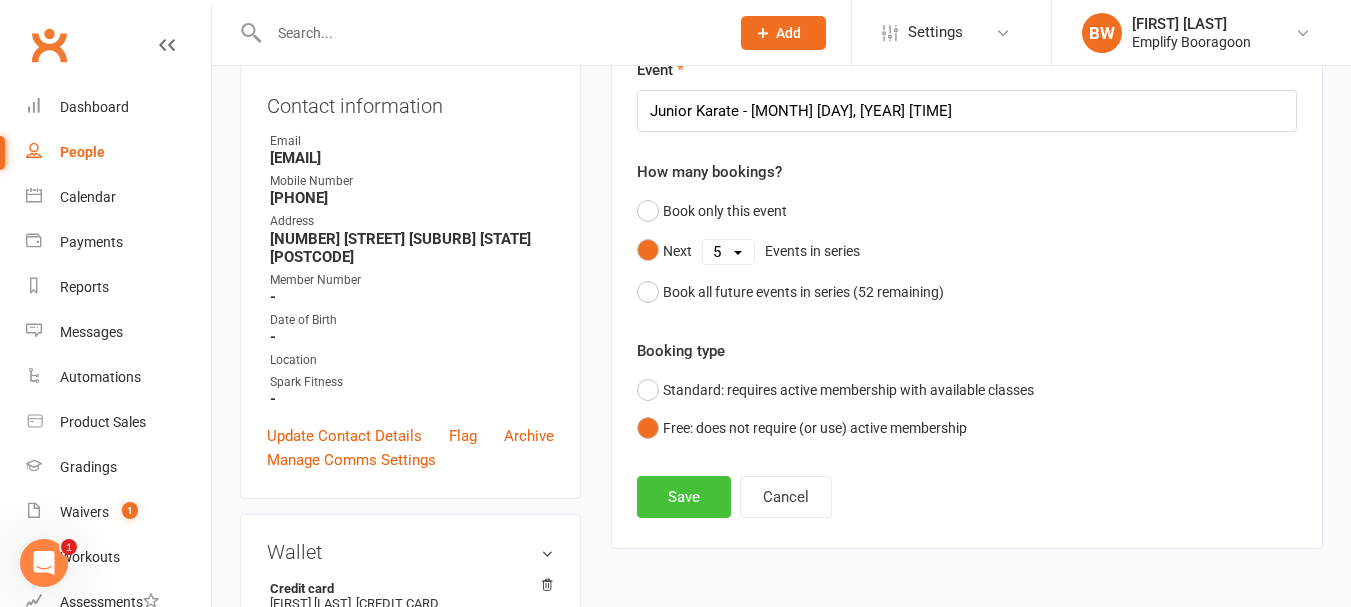 click on "Save" at bounding box center [684, 497] 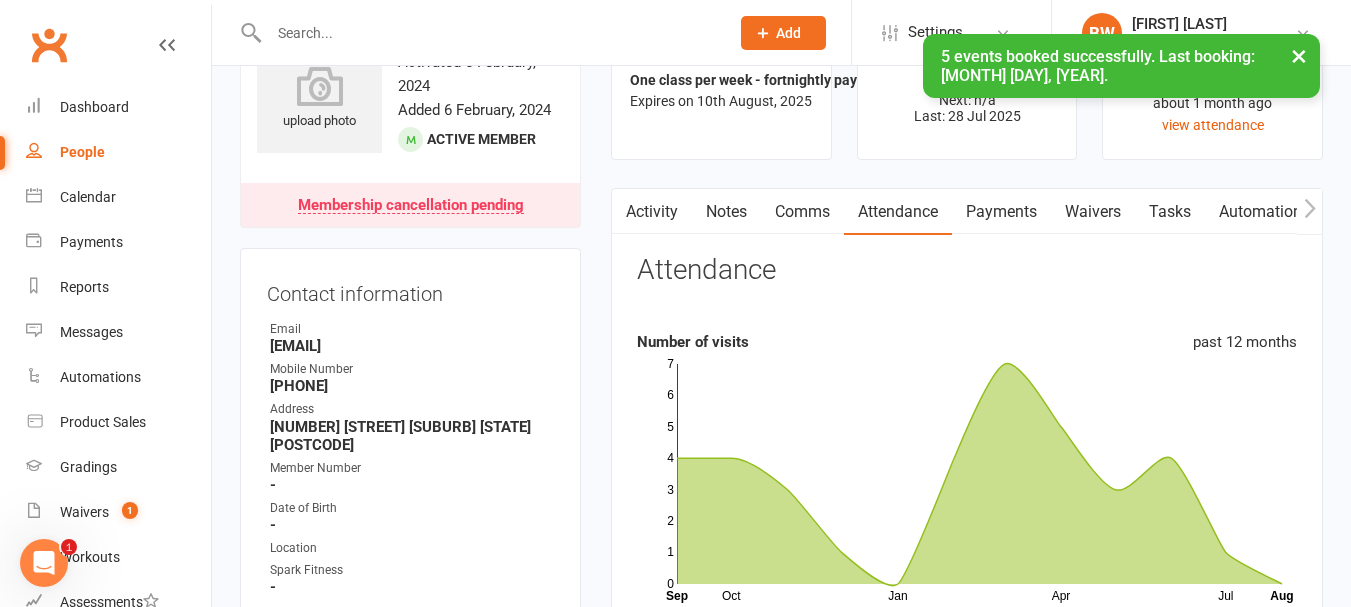 scroll, scrollTop: 0, scrollLeft: 0, axis: both 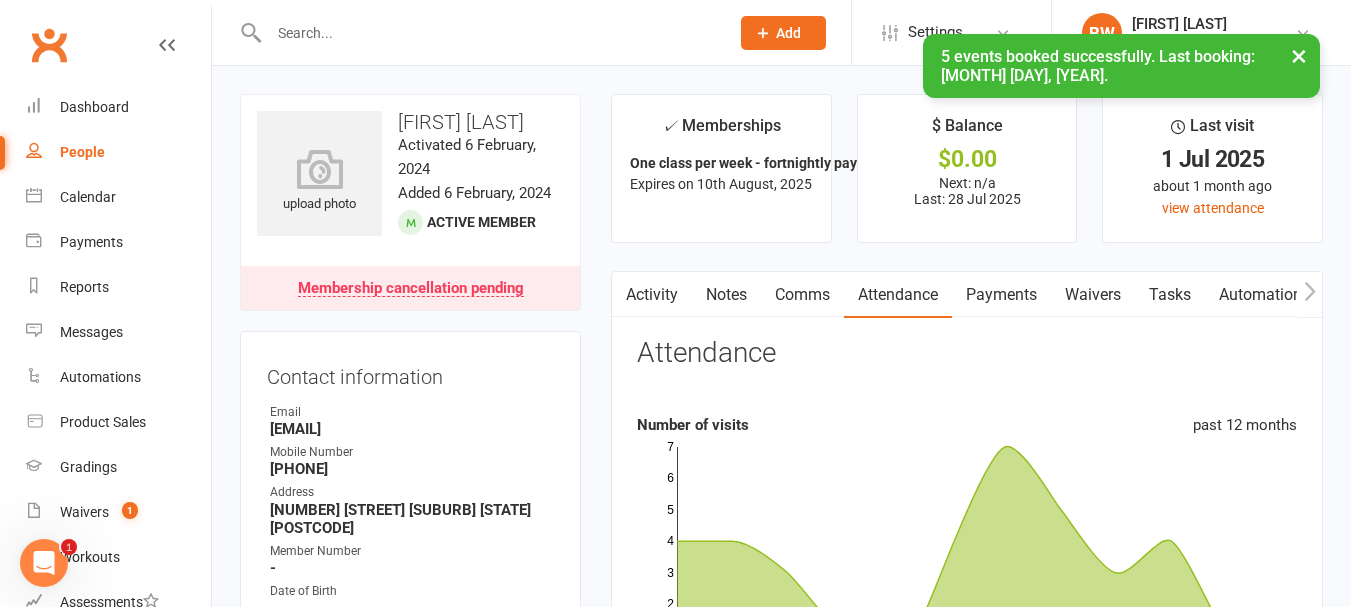 click on "Activity" at bounding box center [652, 295] 